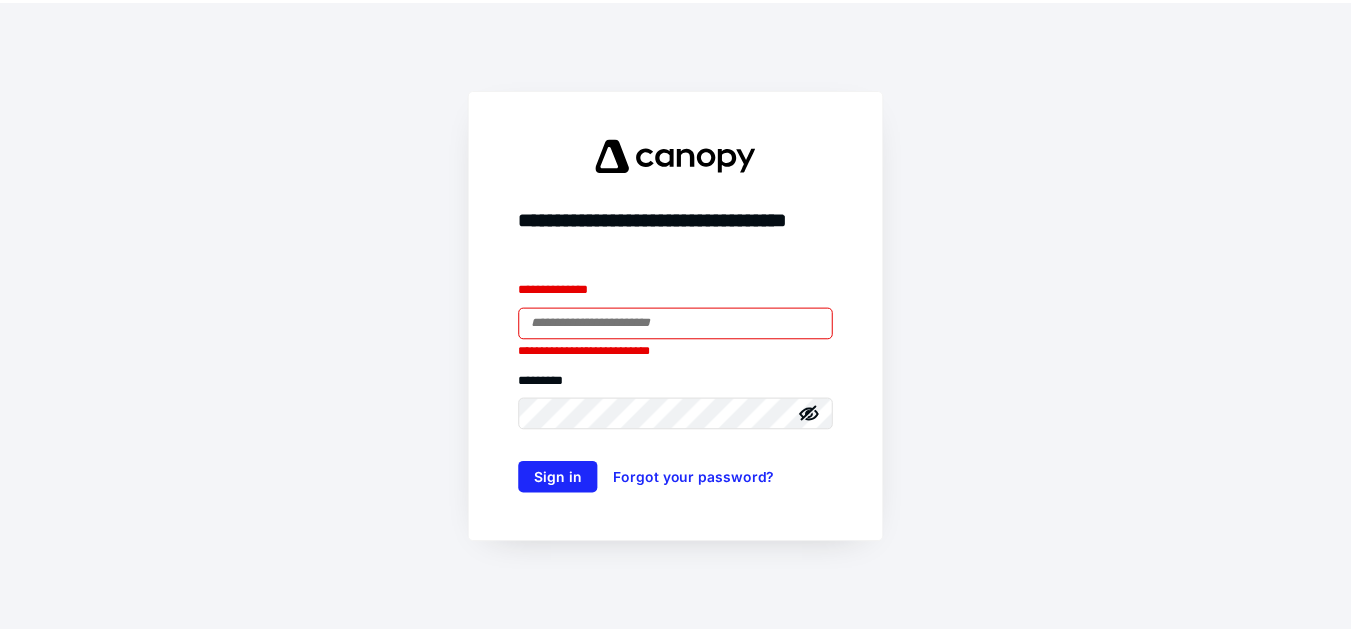 scroll, scrollTop: 0, scrollLeft: 0, axis: both 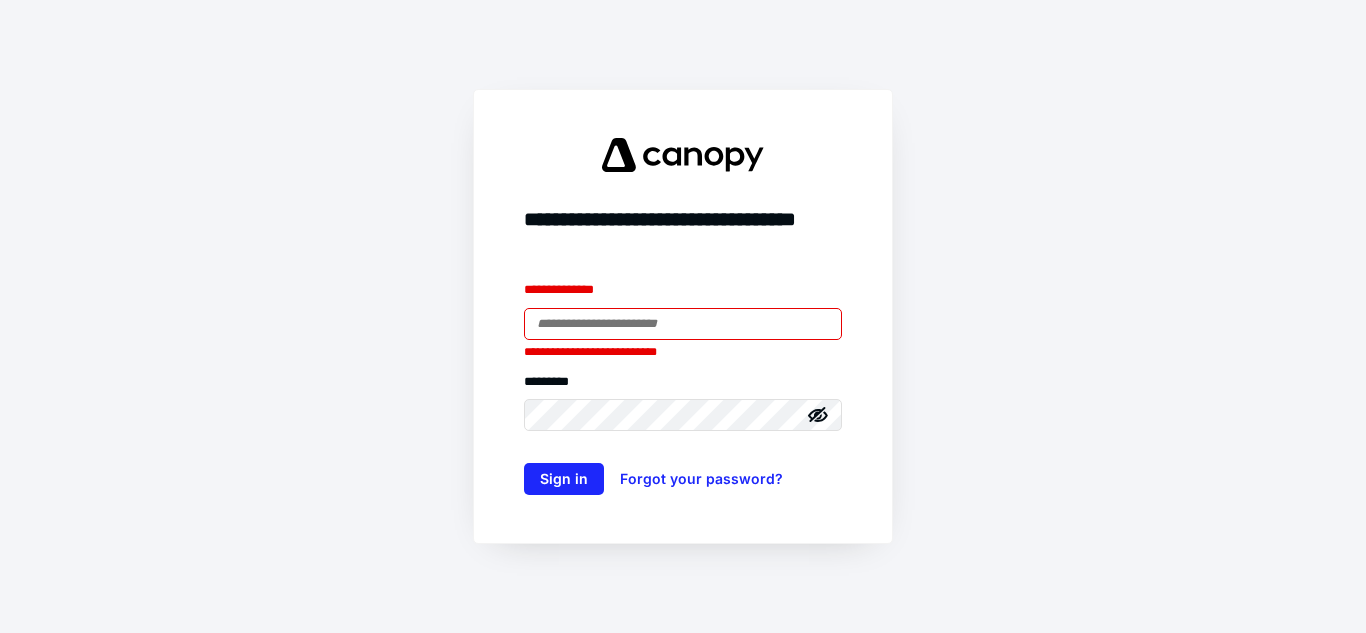 click at bounding box center (0, 0) 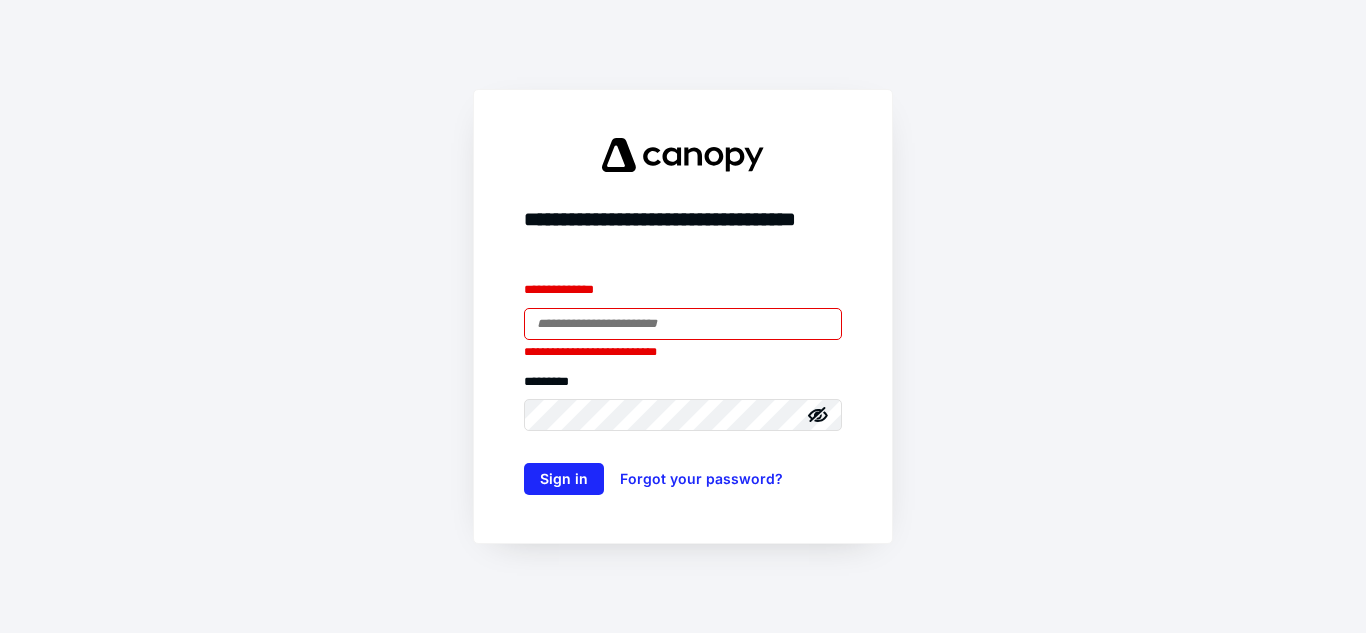 type on "**********" 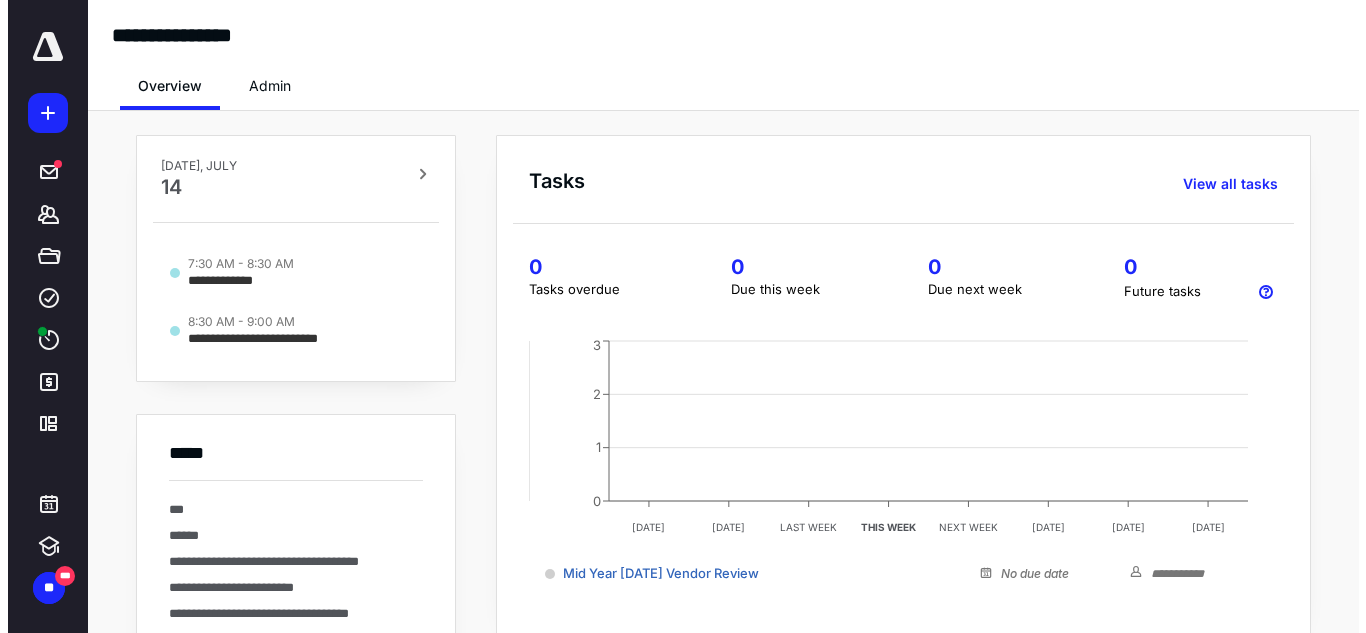 scroll, scrollTop: 0, scrollLeft: 0, axis: both 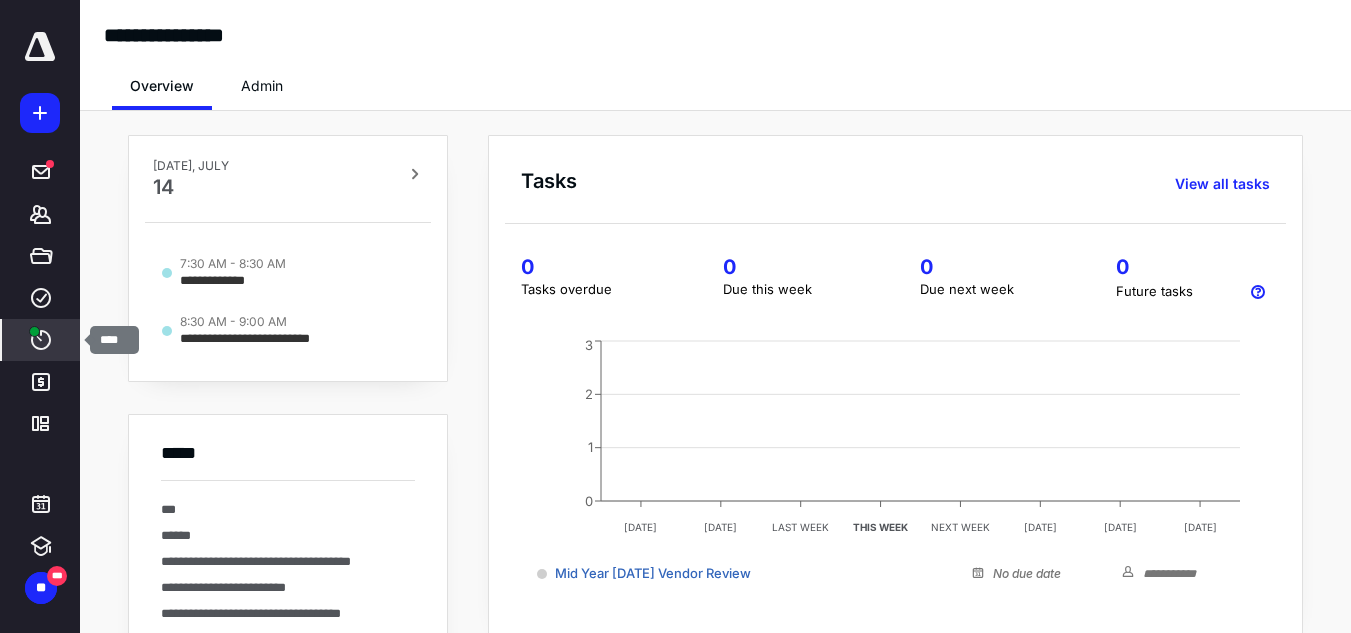 click 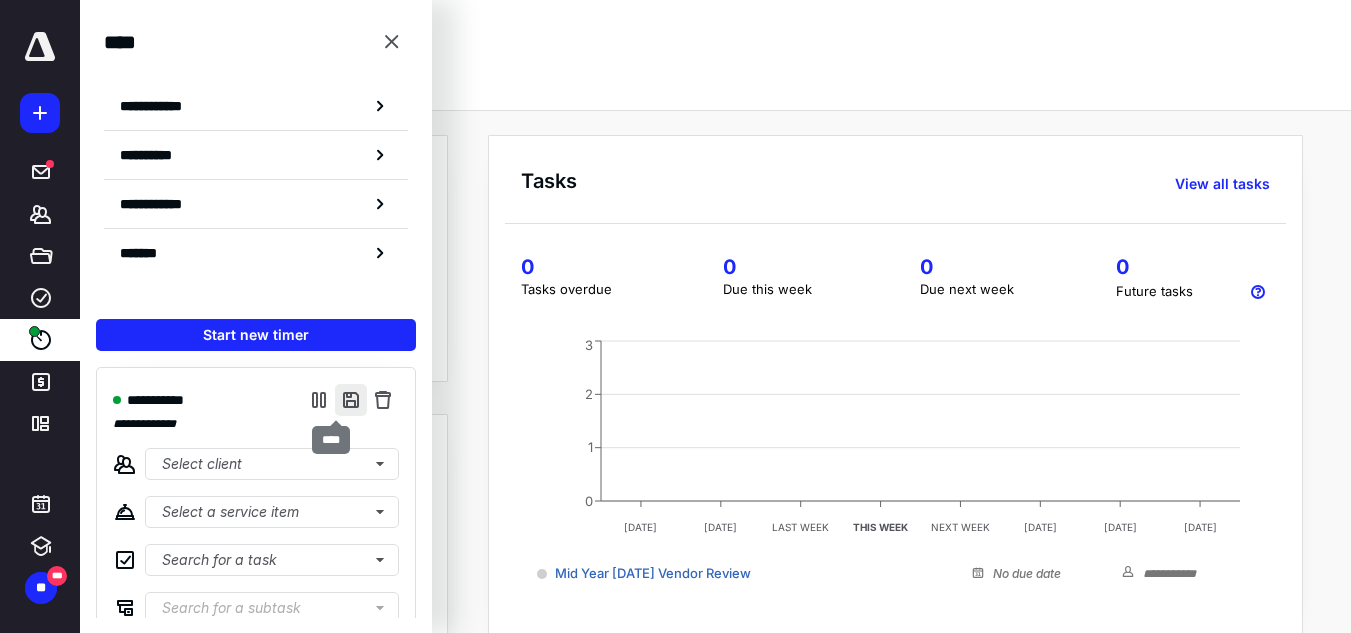 click at bounding box center [351, 400] 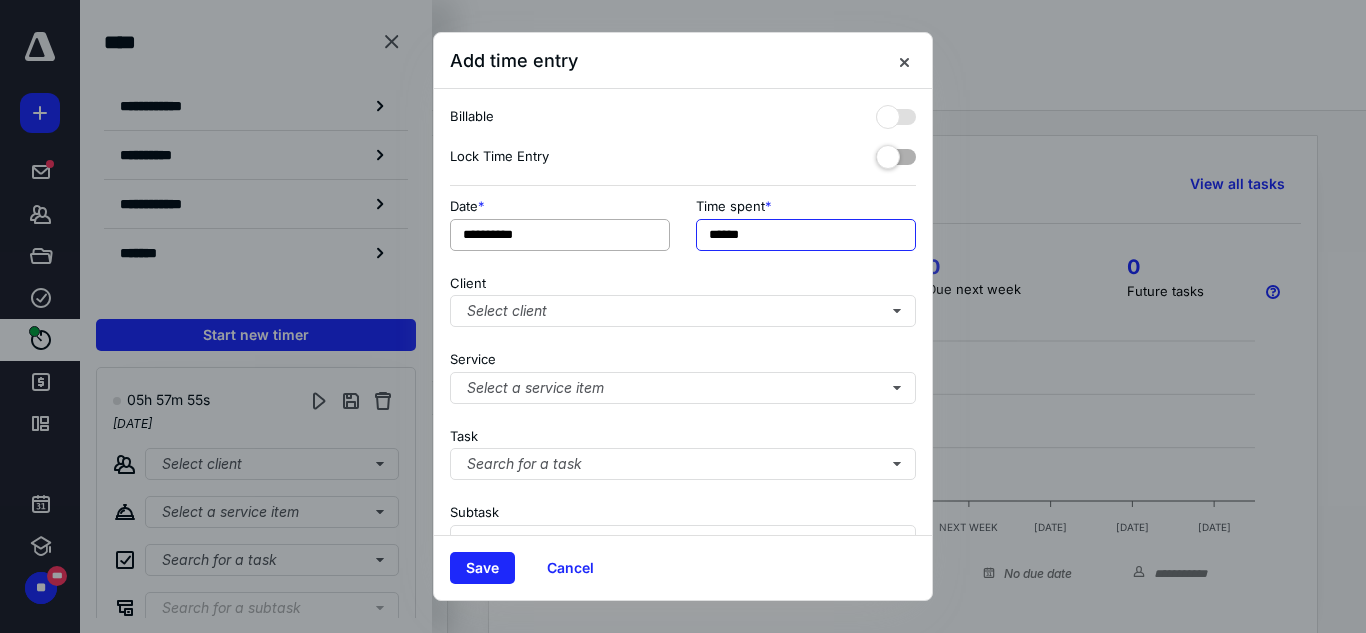 drag, startPoint x: 741, startPoint y: 233, endPoint x: 569, endPoint y: 225, distance: 172.18594 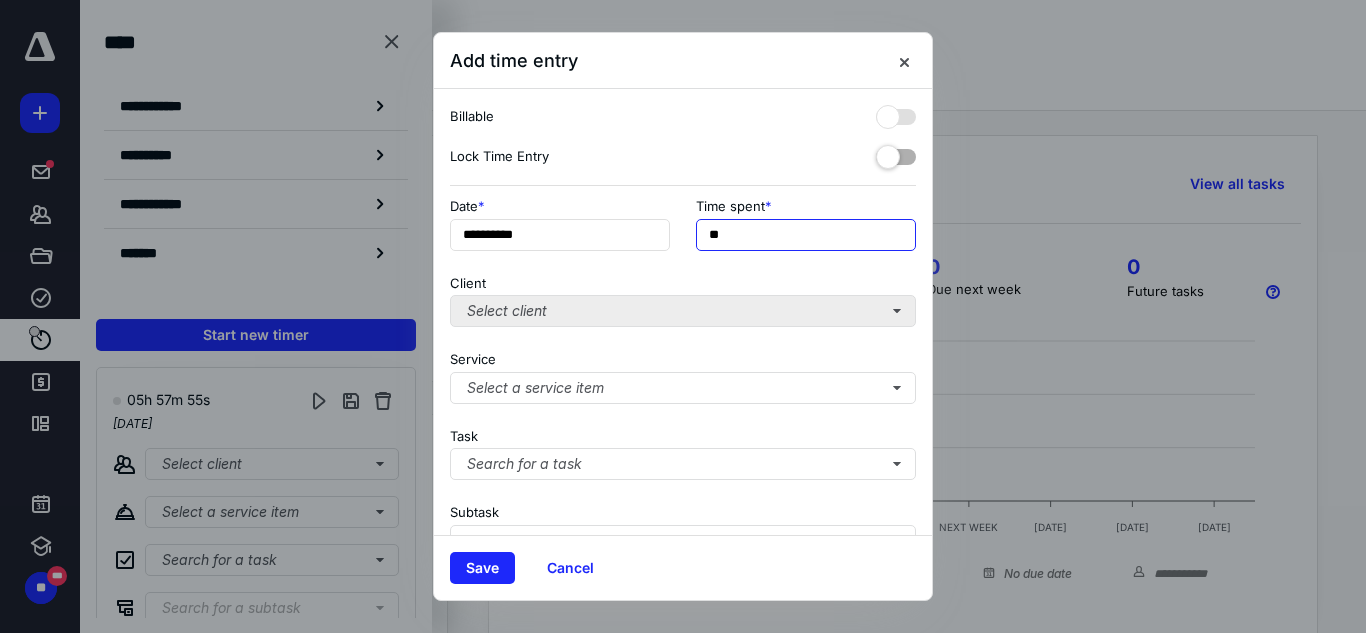 type on "**" 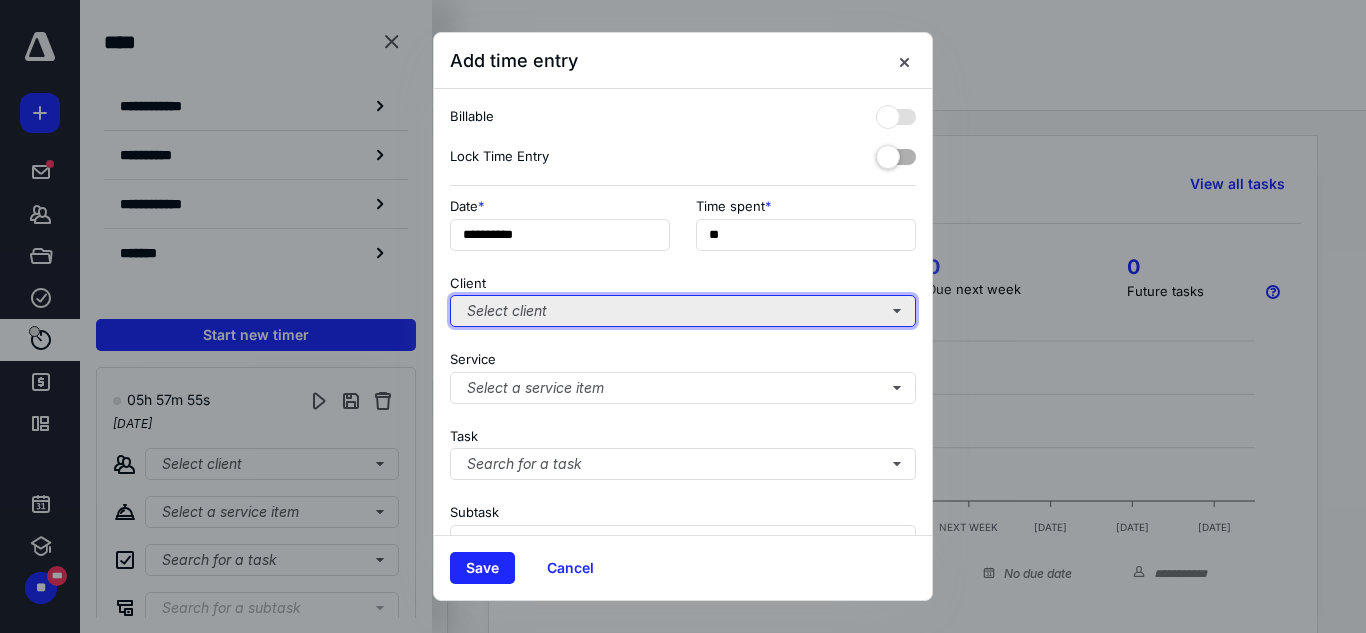 click on "Select client" at bounding box center (683, 311) 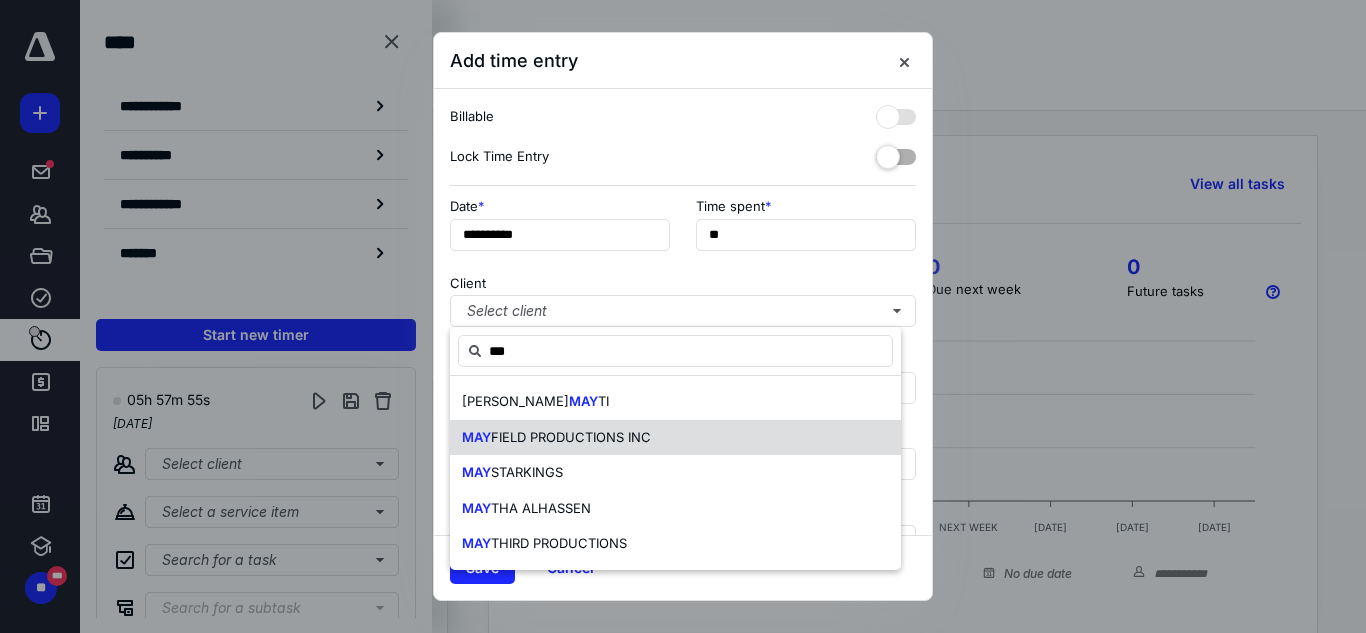 click on "FIELD PRODUCTIONS INC" at bounding box center (571, 437) 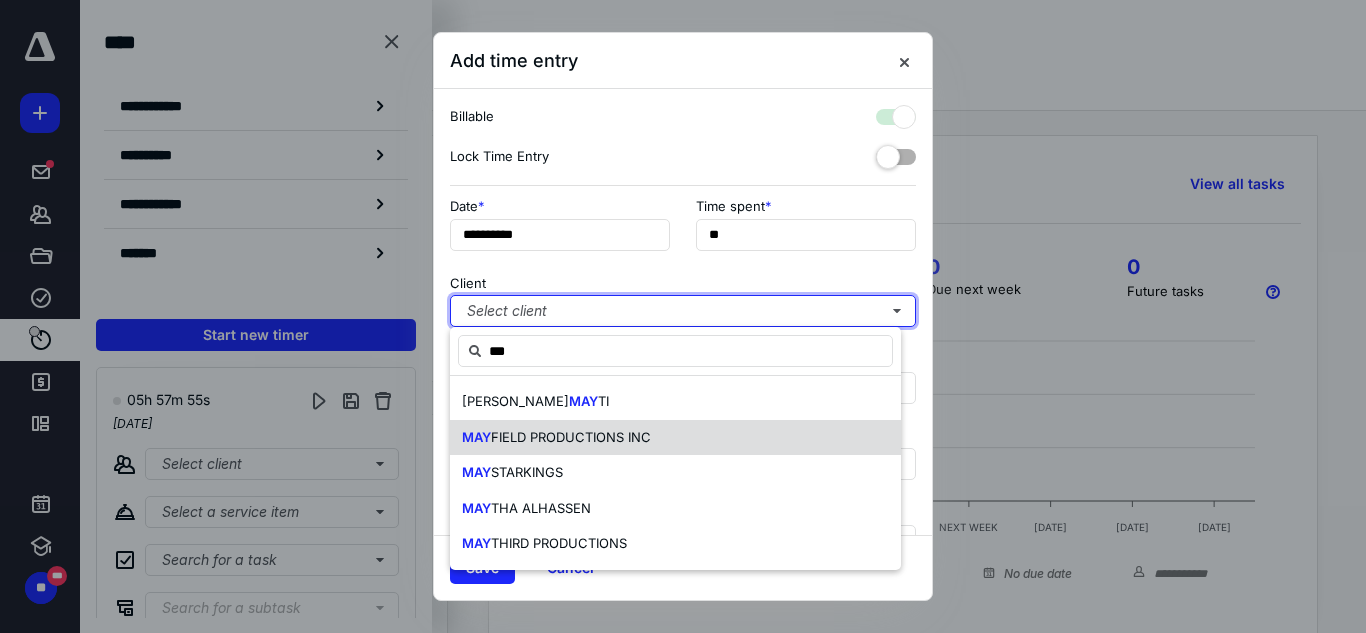 checkbox on "true" 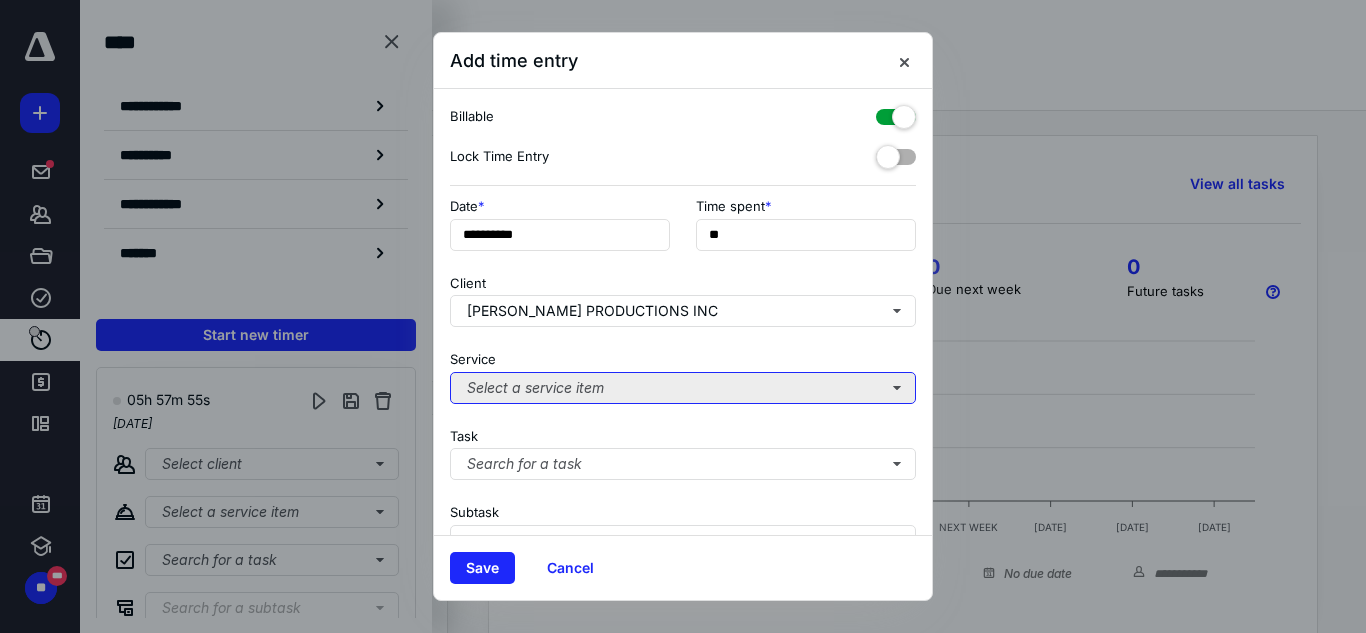 click on "Select a service item" at bounding box center [683, 388] 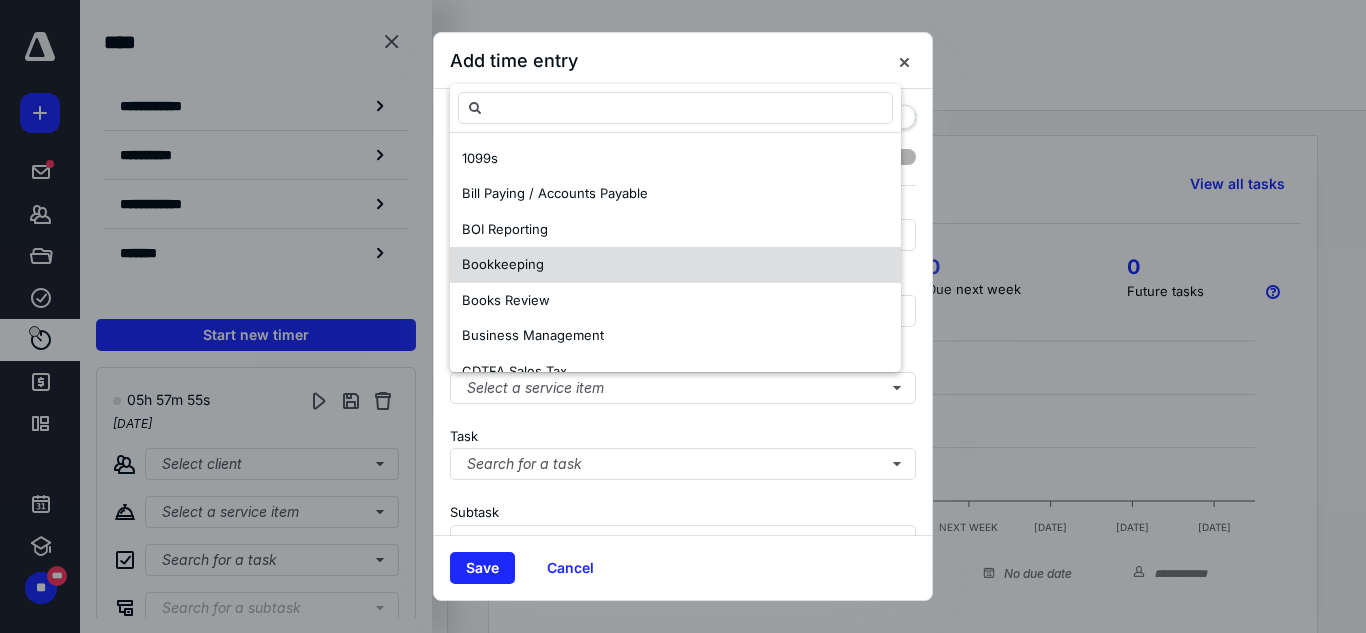 click on "Bookkeeping" at bounding box center (503, 264) 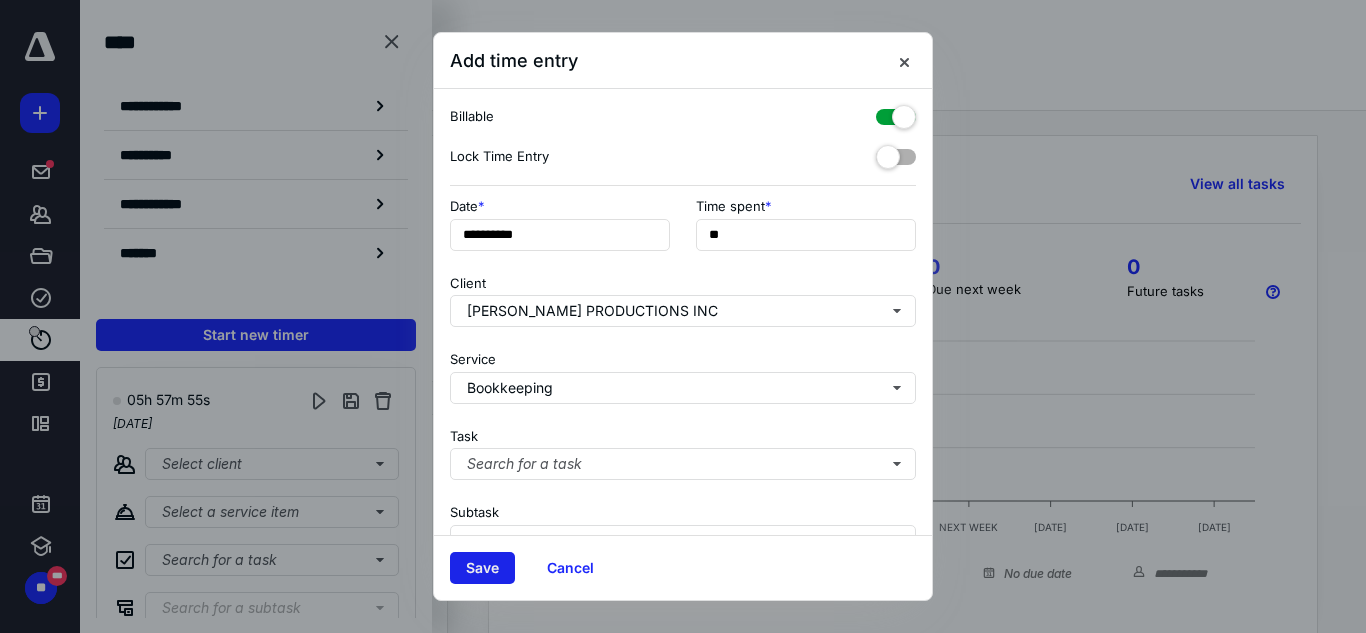 click on "Save" at bounding box center [482, 568] 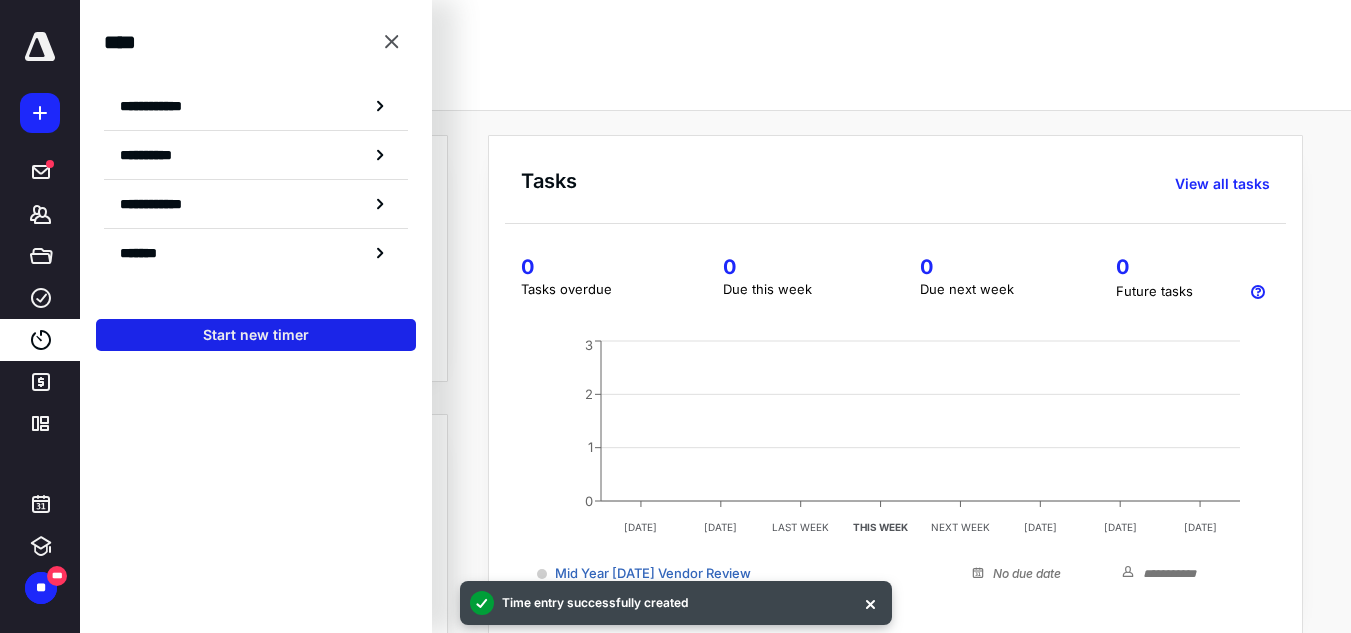 click on "Start new timer" at bounding box center (256, 335) 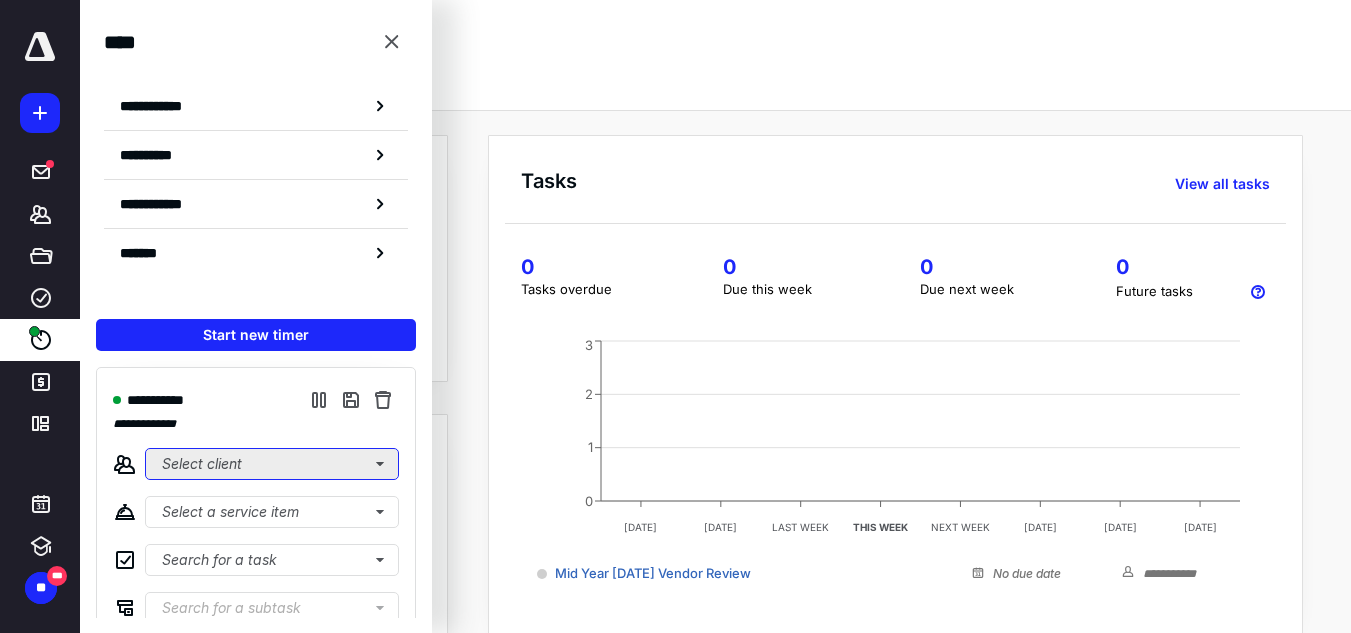 click on "Select client" at bounding box center [272, 464] 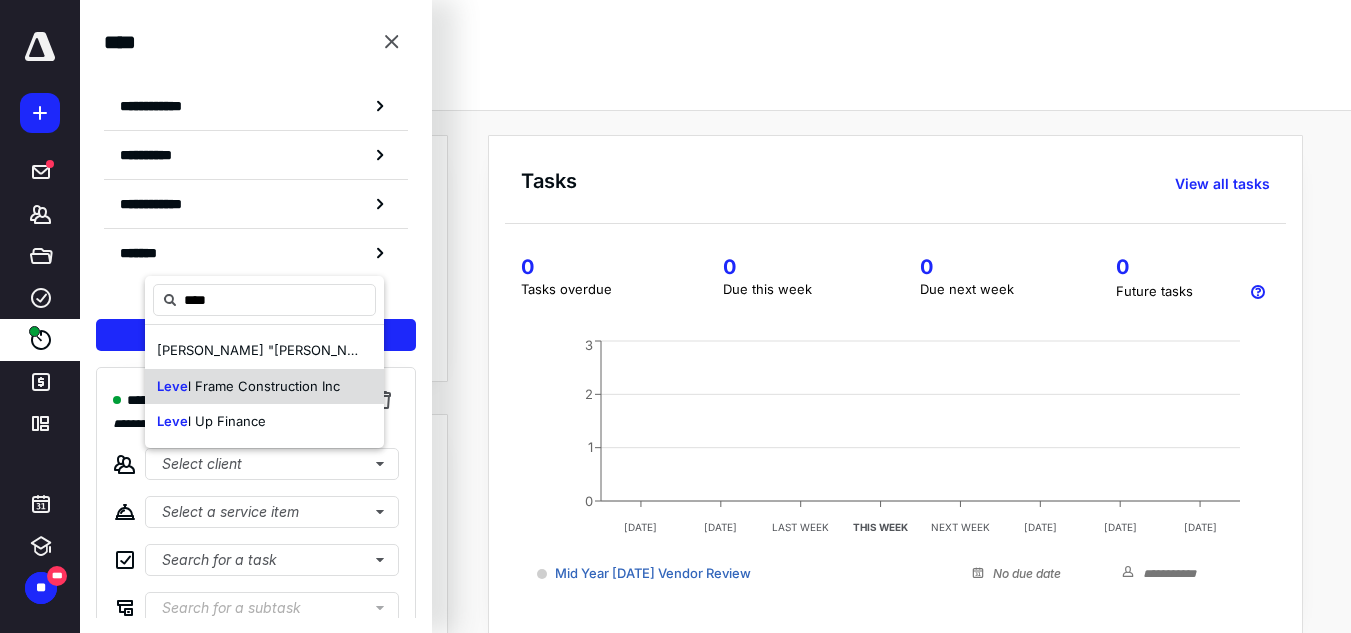 click on "l Frame Construction Inc" at bounding box center [264, 386] 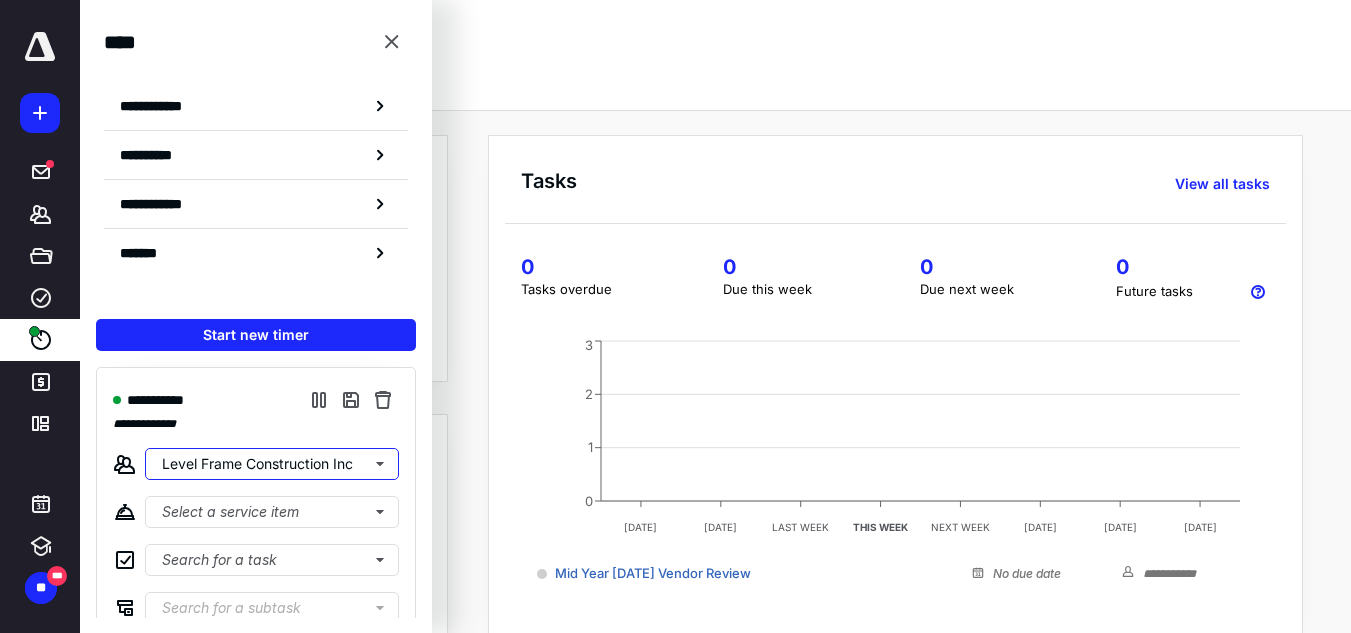 type 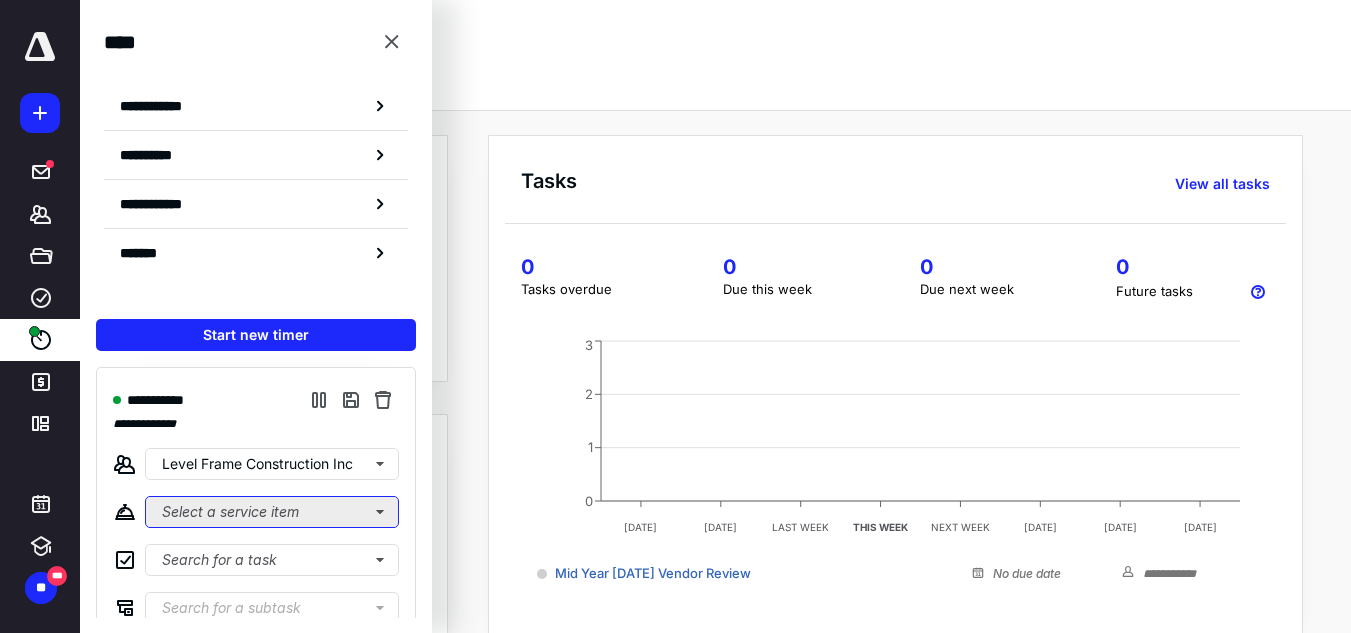 click on "Select a service item" at bounding box center (272, 512) 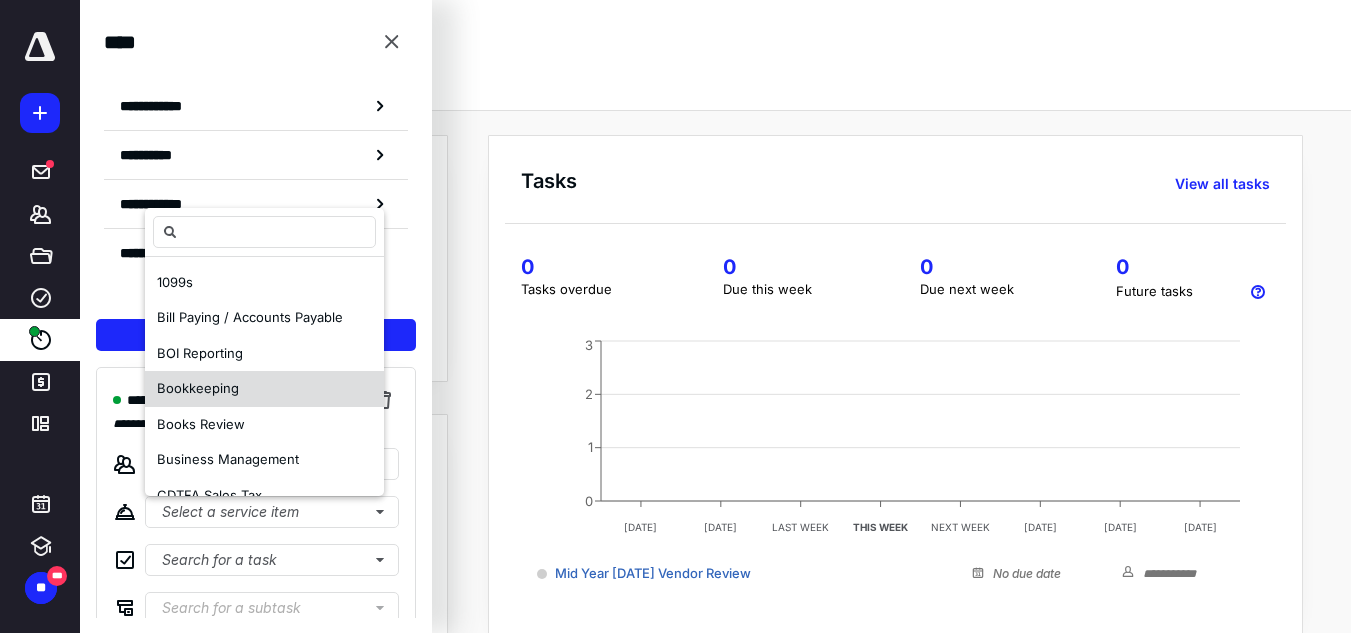 click on "Bookkeeping" at bounding box center (198, 388) 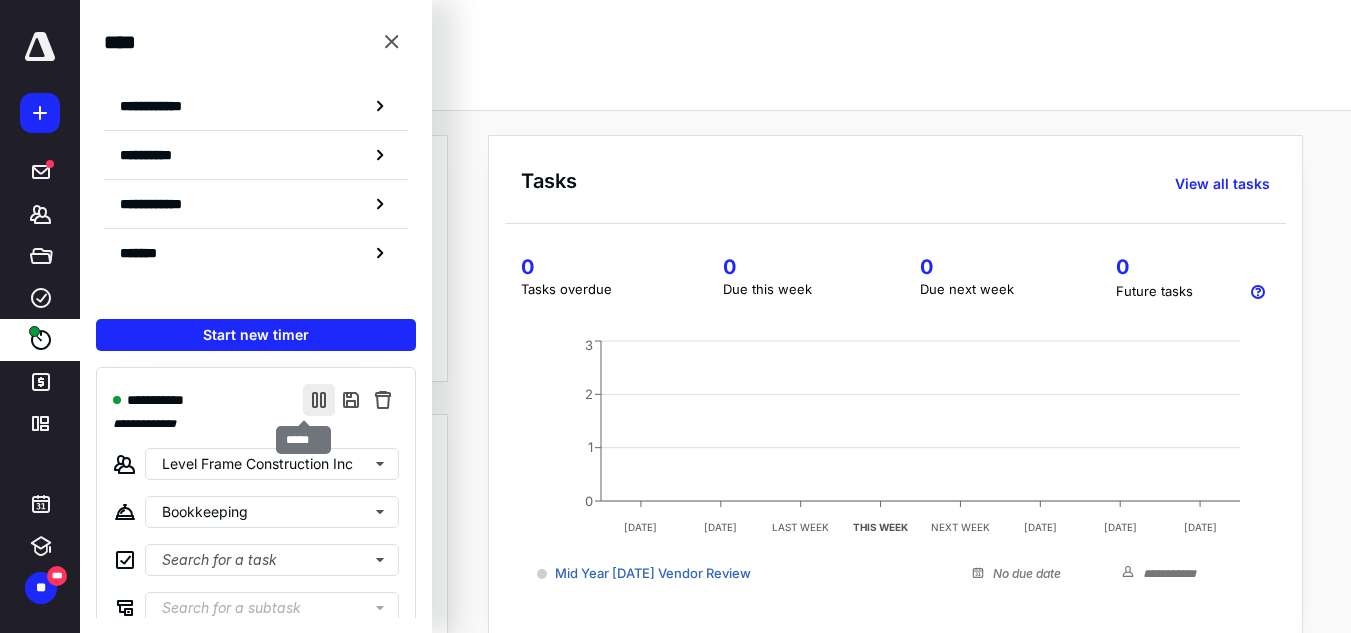 click at bounding box center (319, 400) 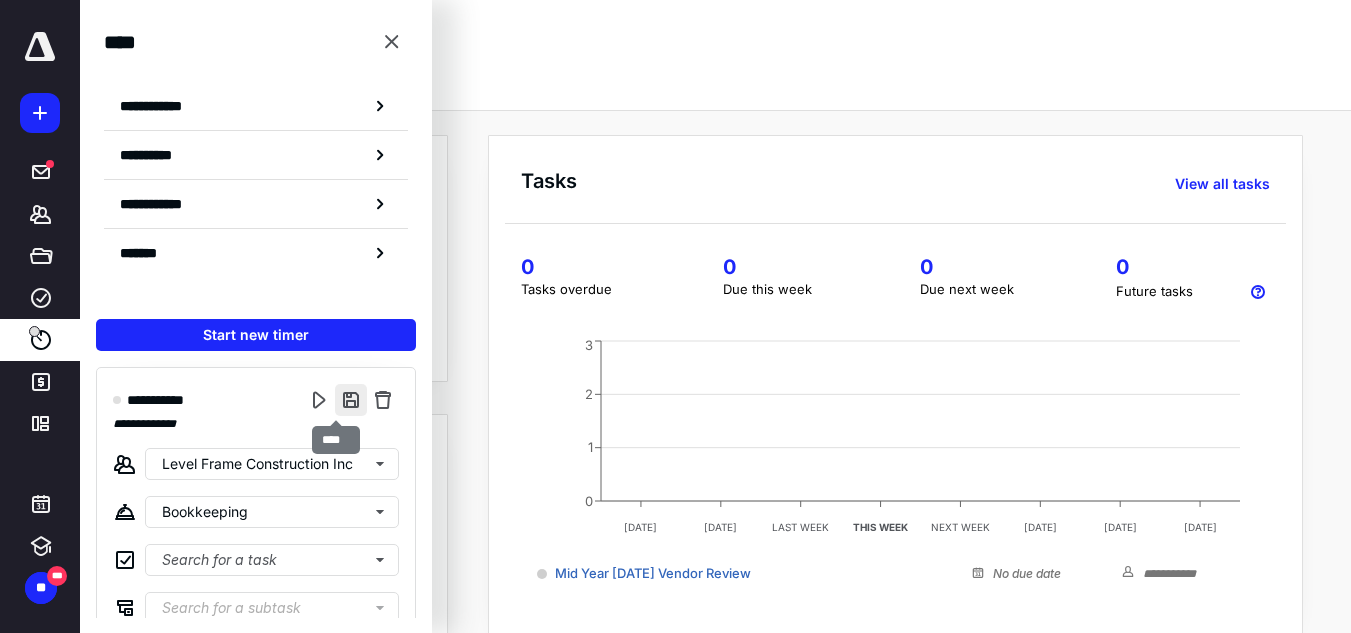 click at bounding box center [351, 400] 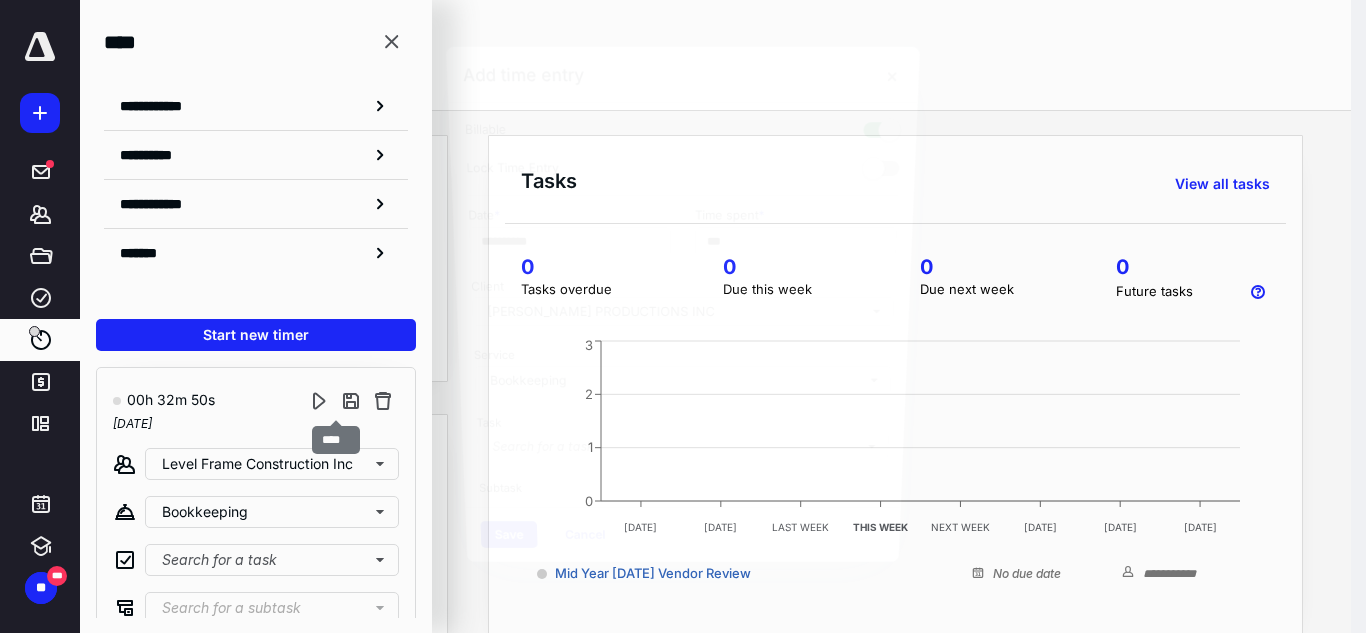 type on "***" 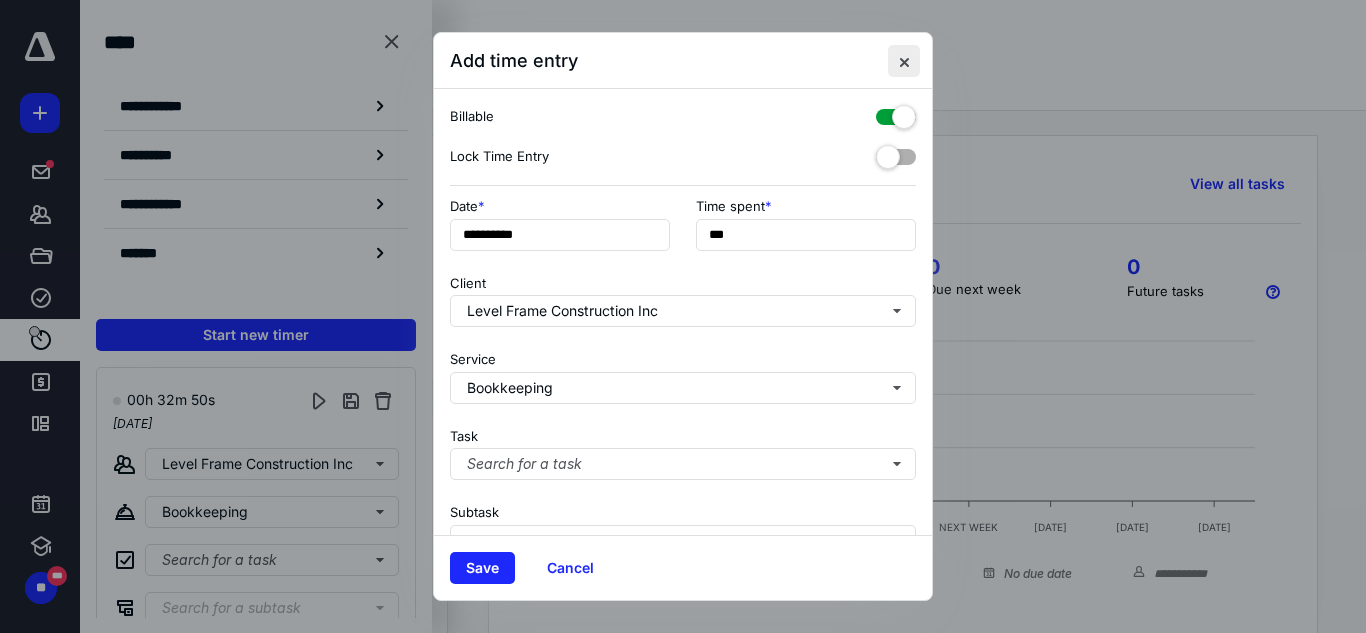 click at bounding box center (904, 61) 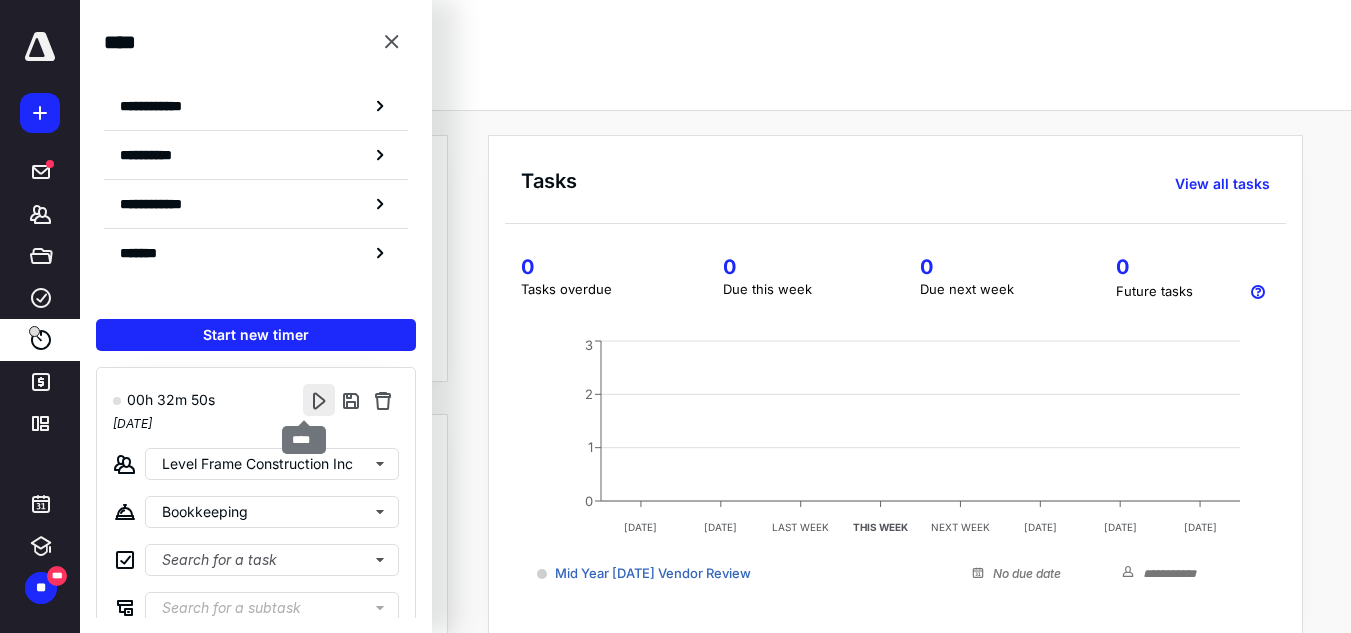 click at bounding box center (319, 400) 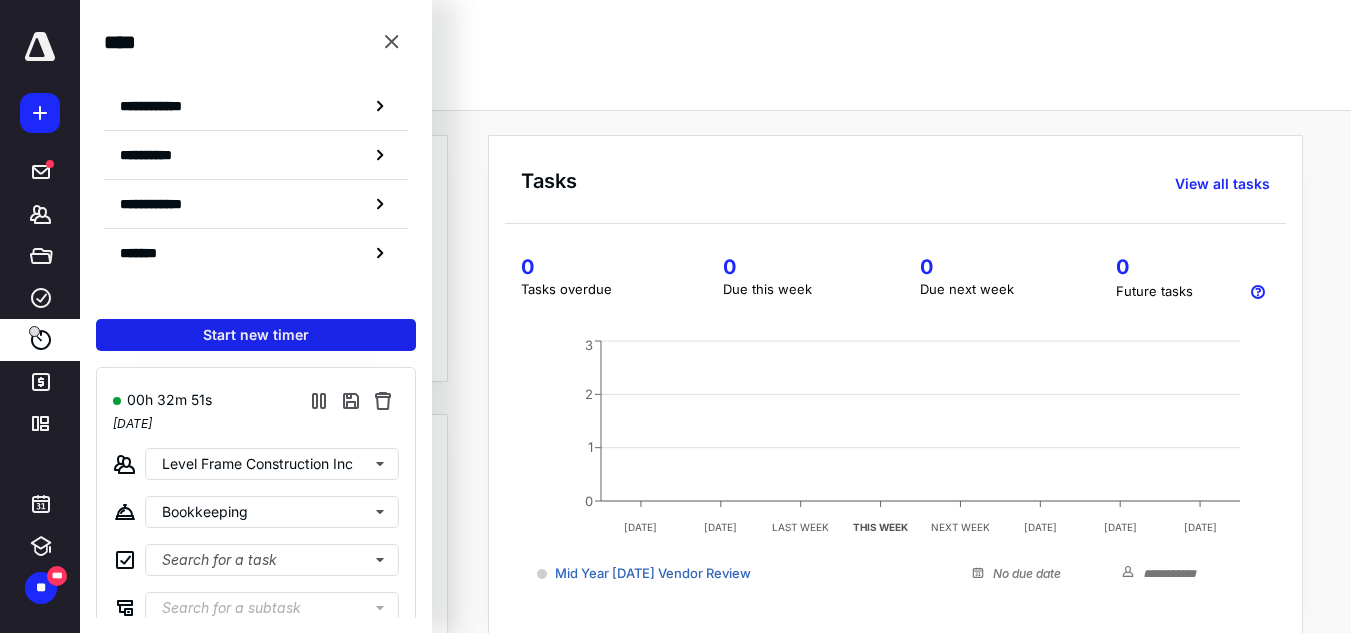 click on "Start new timer" at bounding box center [256, 335] 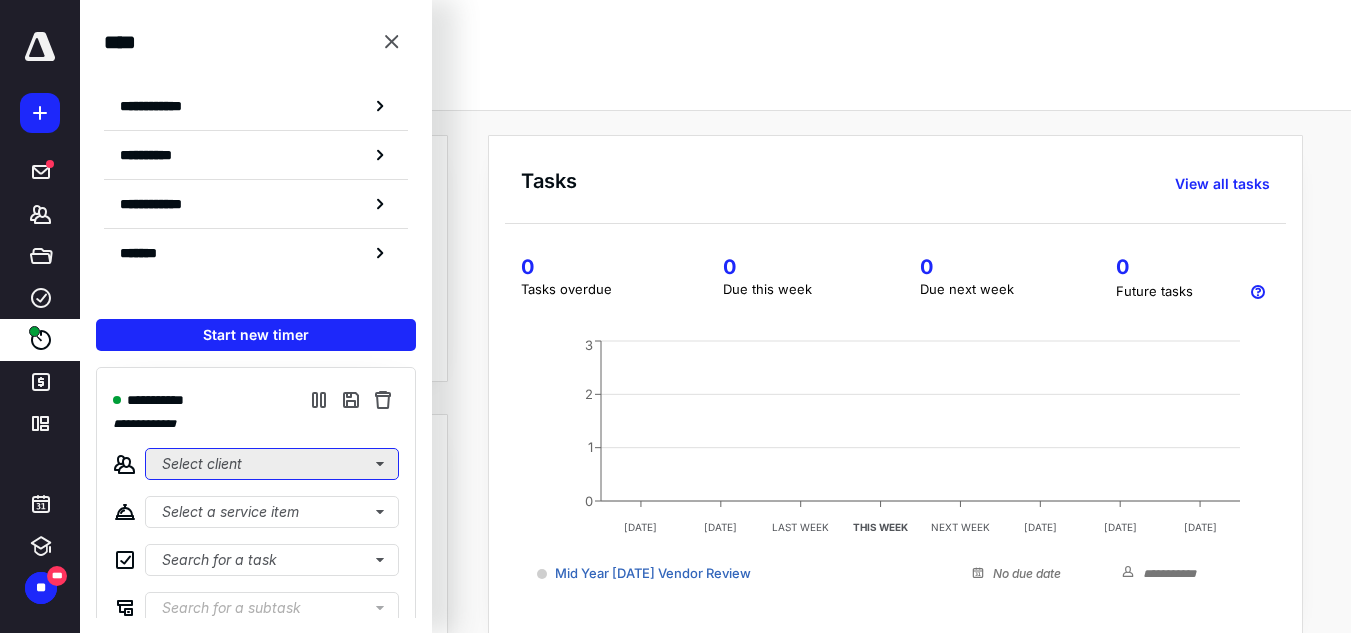 click on "Select client" at bounding box center (272, 464) 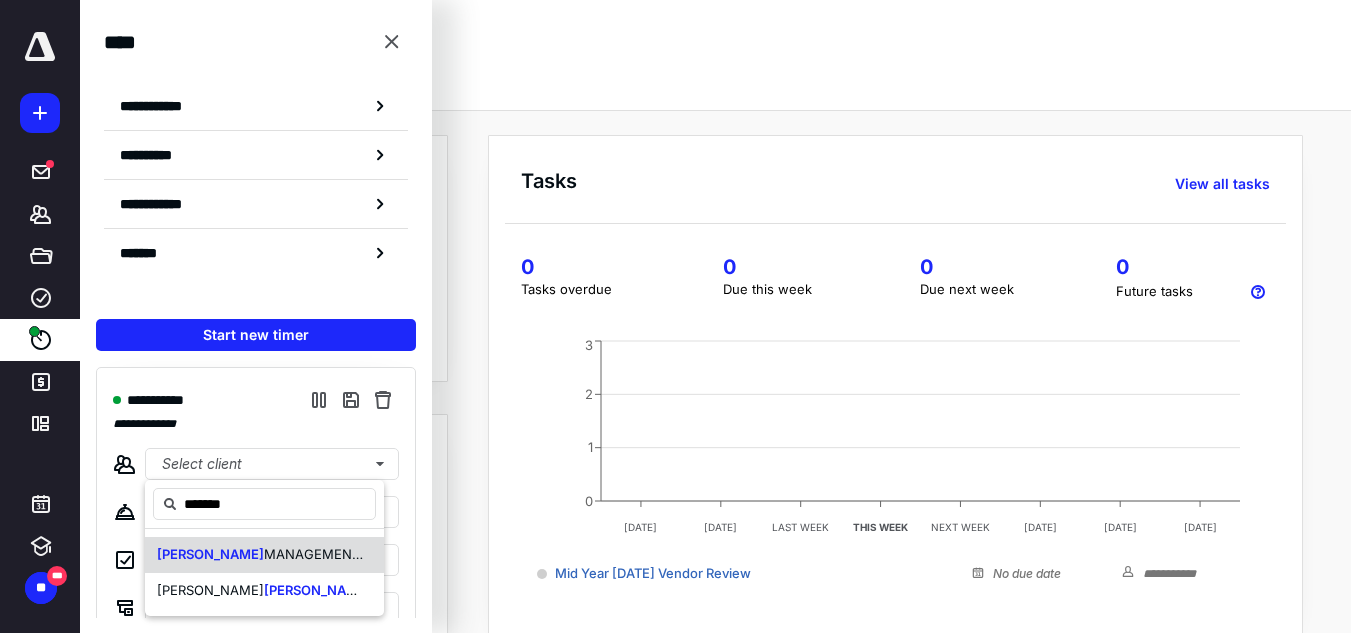 click on "[PERSON_NAME]  MANAGEMENT GROUP INC" at bounding box center [264, 555] 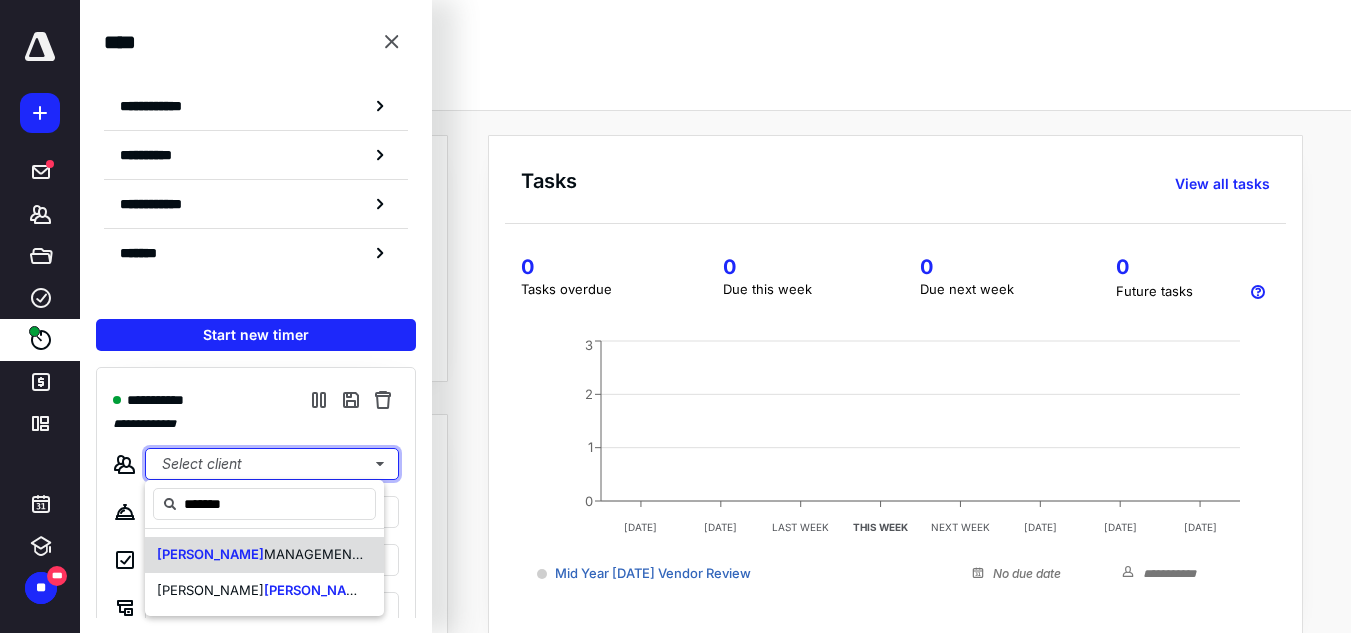 type 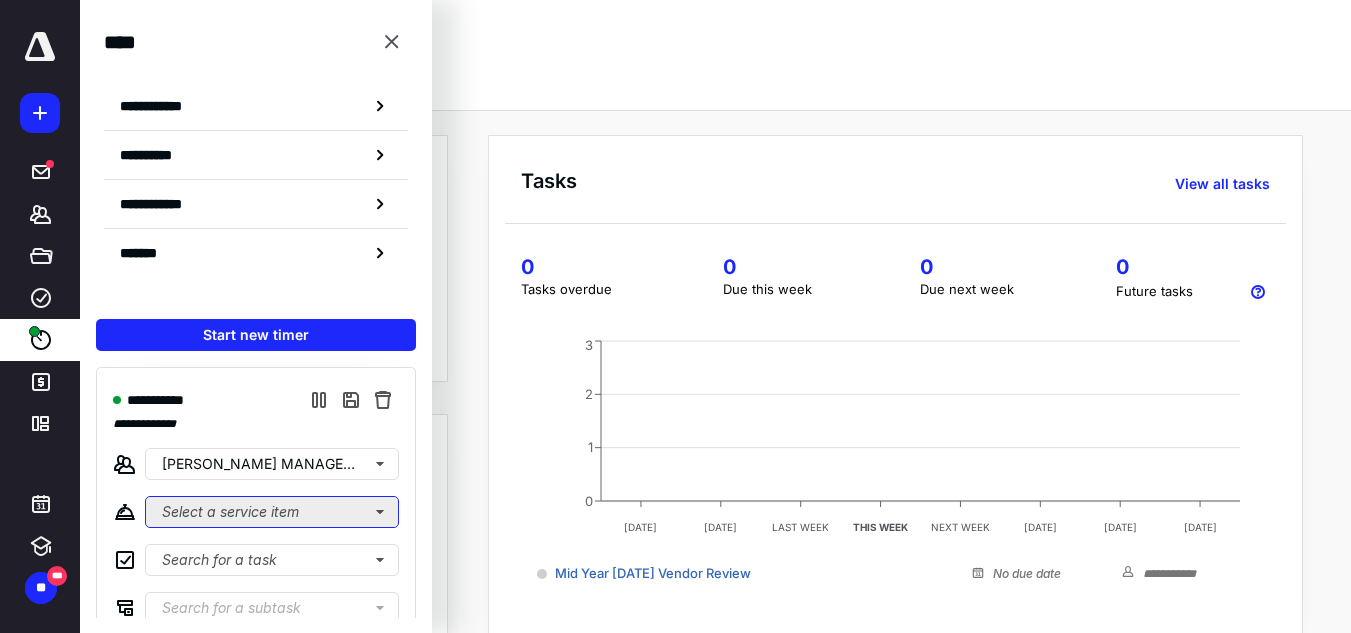 click on "Select a service item" at bounding box center (272, 512) 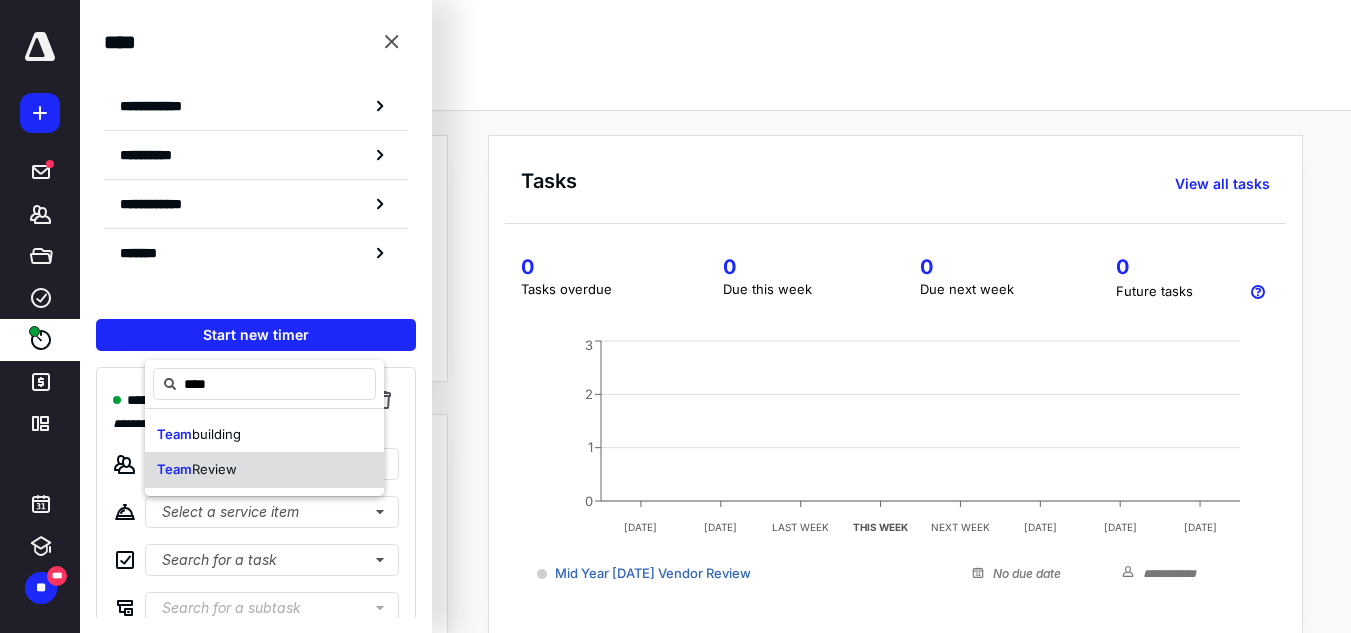 click on "Review" at bounding box center [214, 469] 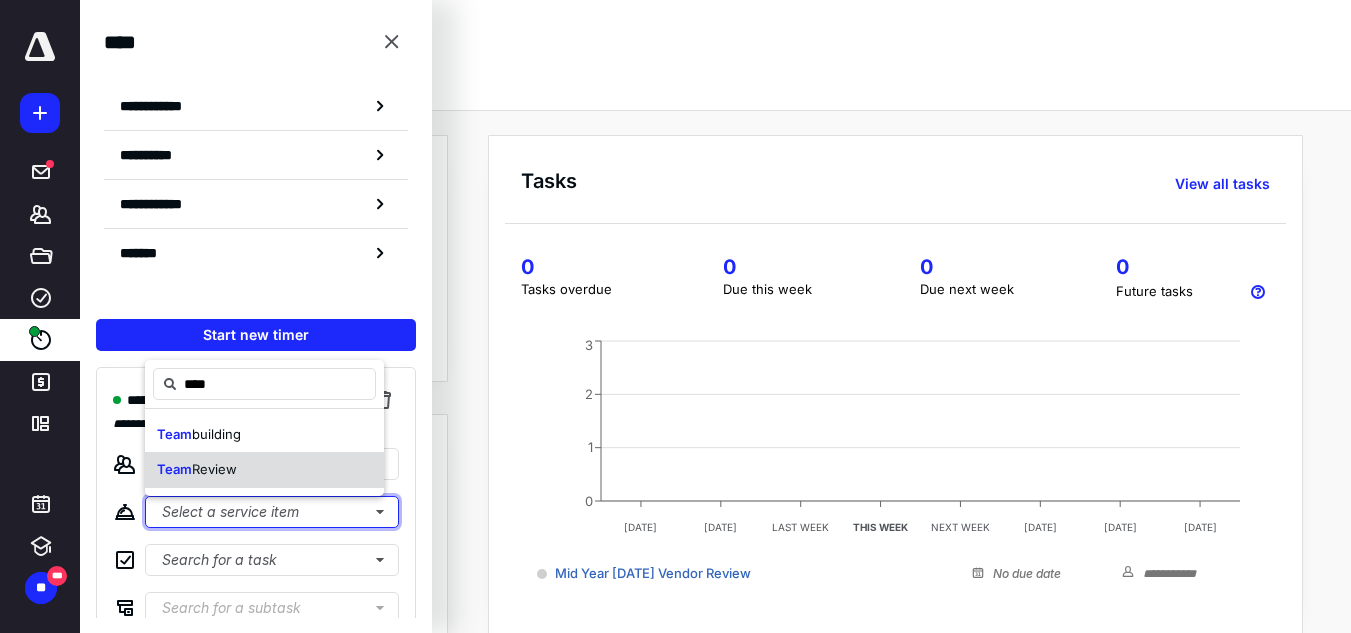 type 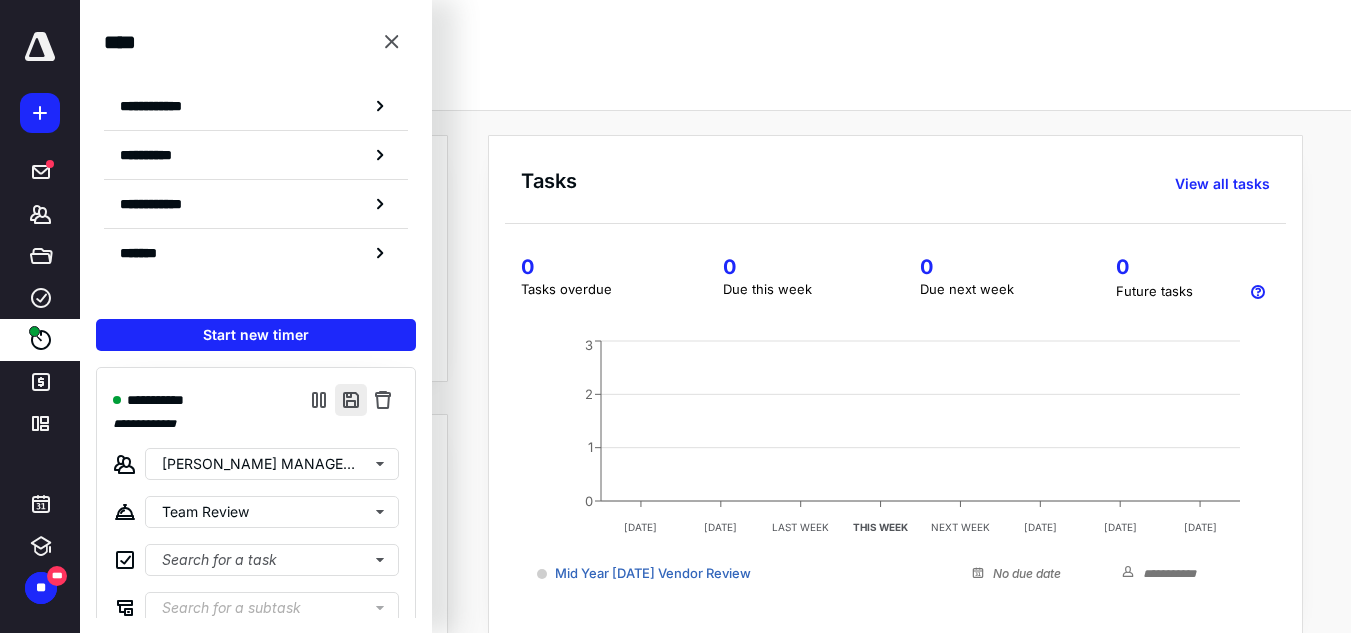 click at bounding box center [351, 400] 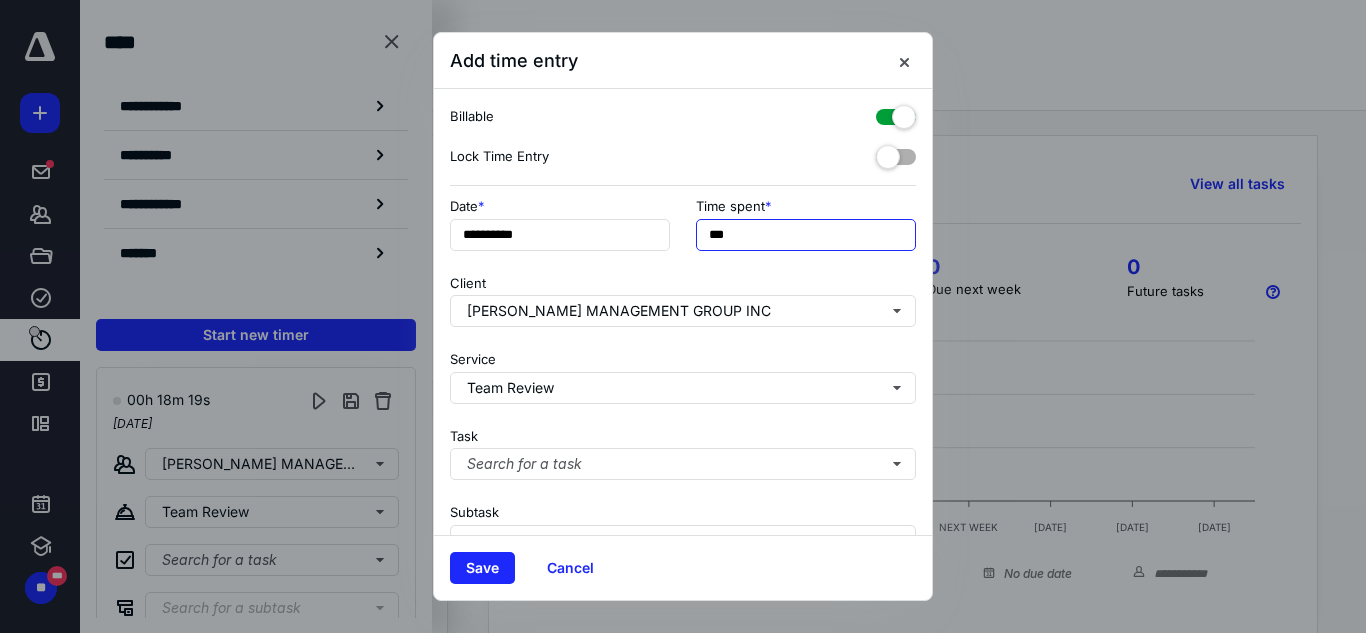 drag, startPoint x: 719, startPoint y: 232, endPoint x: 708, endPoint y: 214, distance: 21.095022 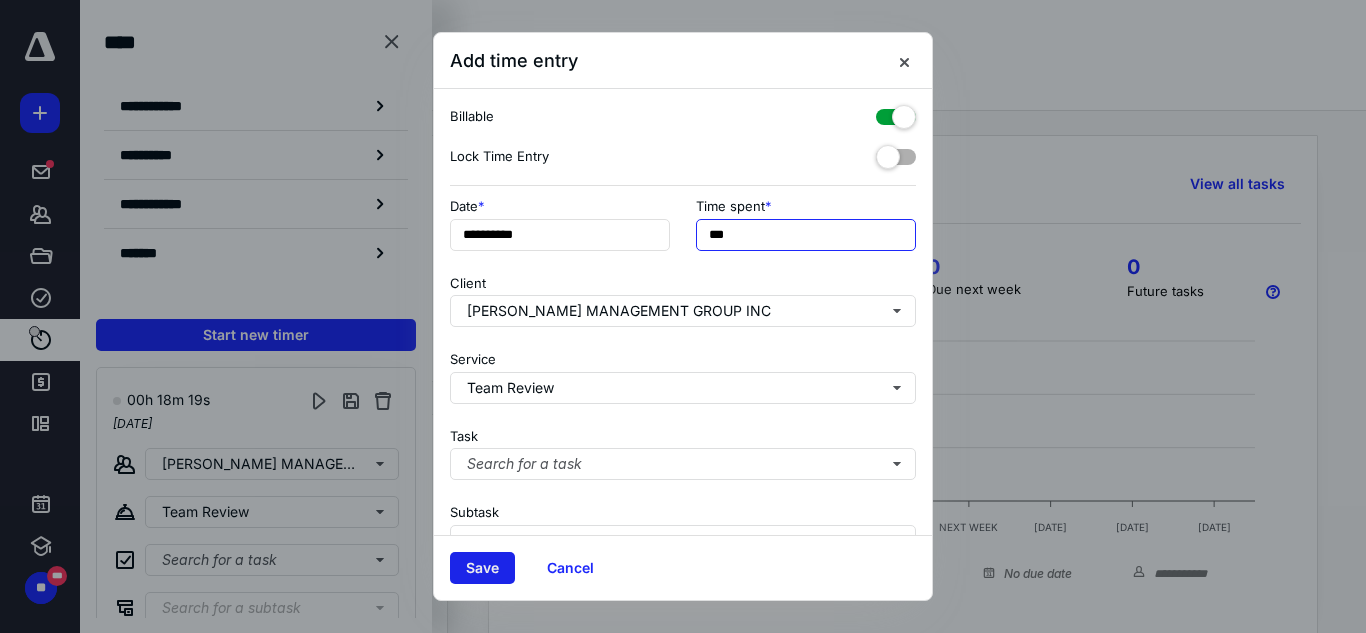 type on "***" 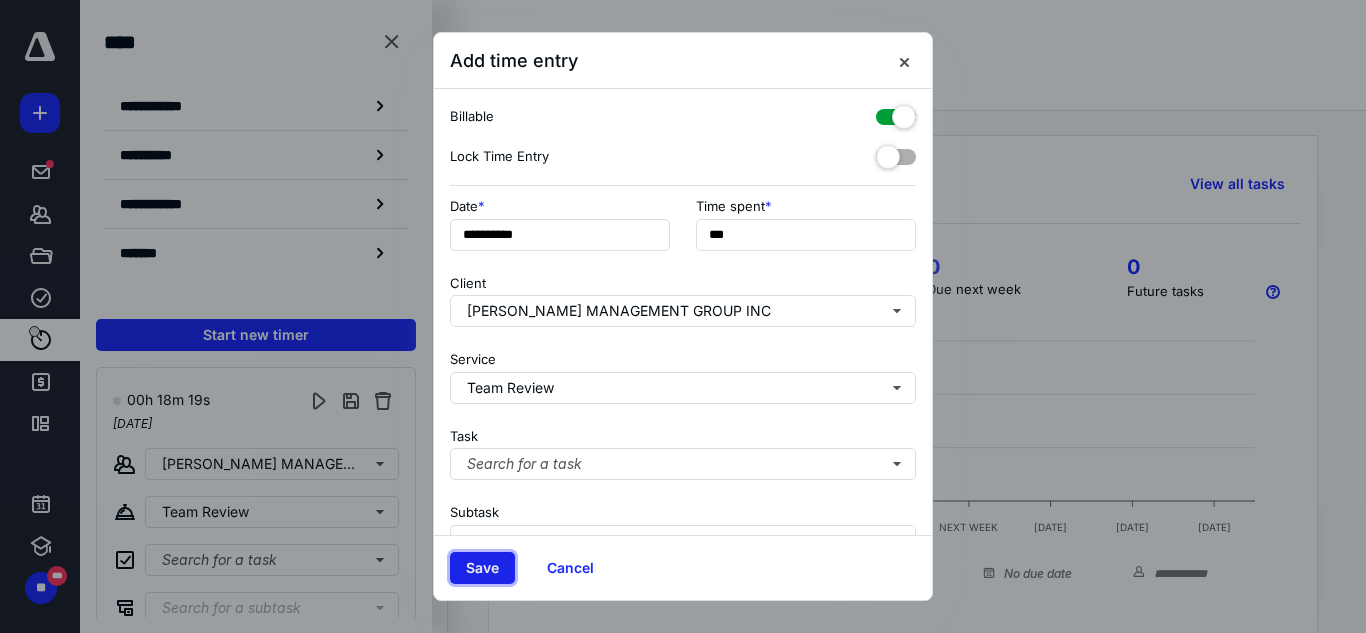 click on "Save" at bounding box center [482, 568] 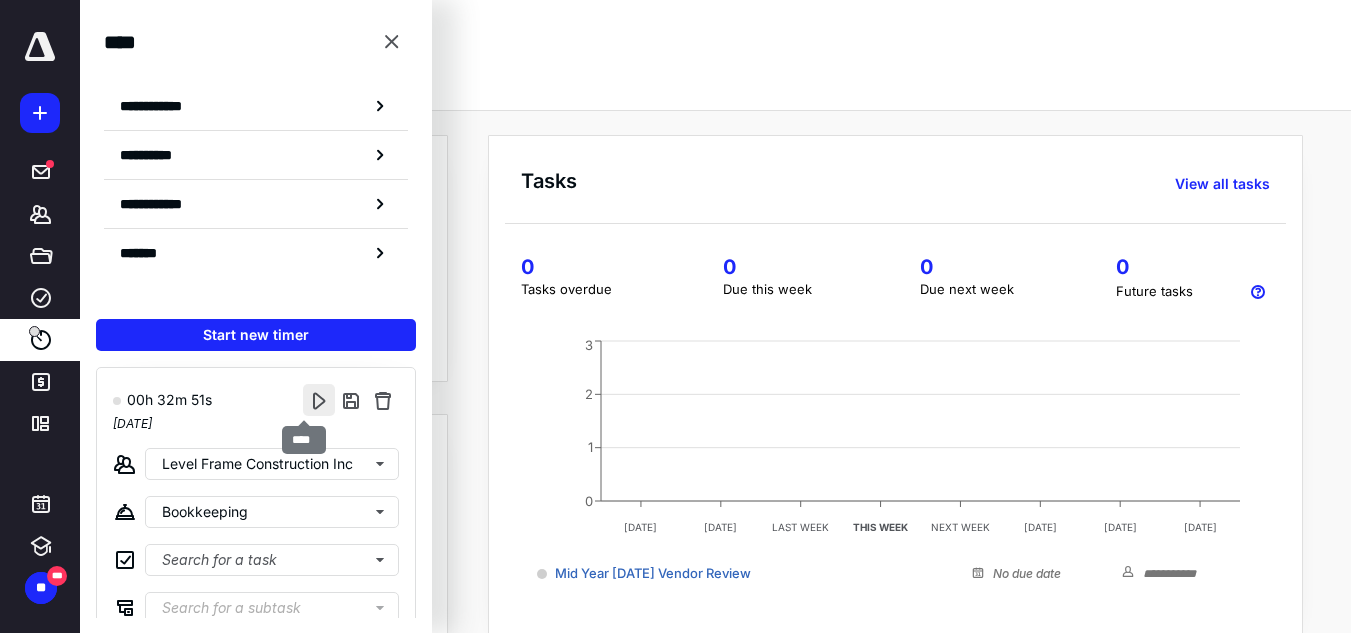 click at bounding box center (319, 400) 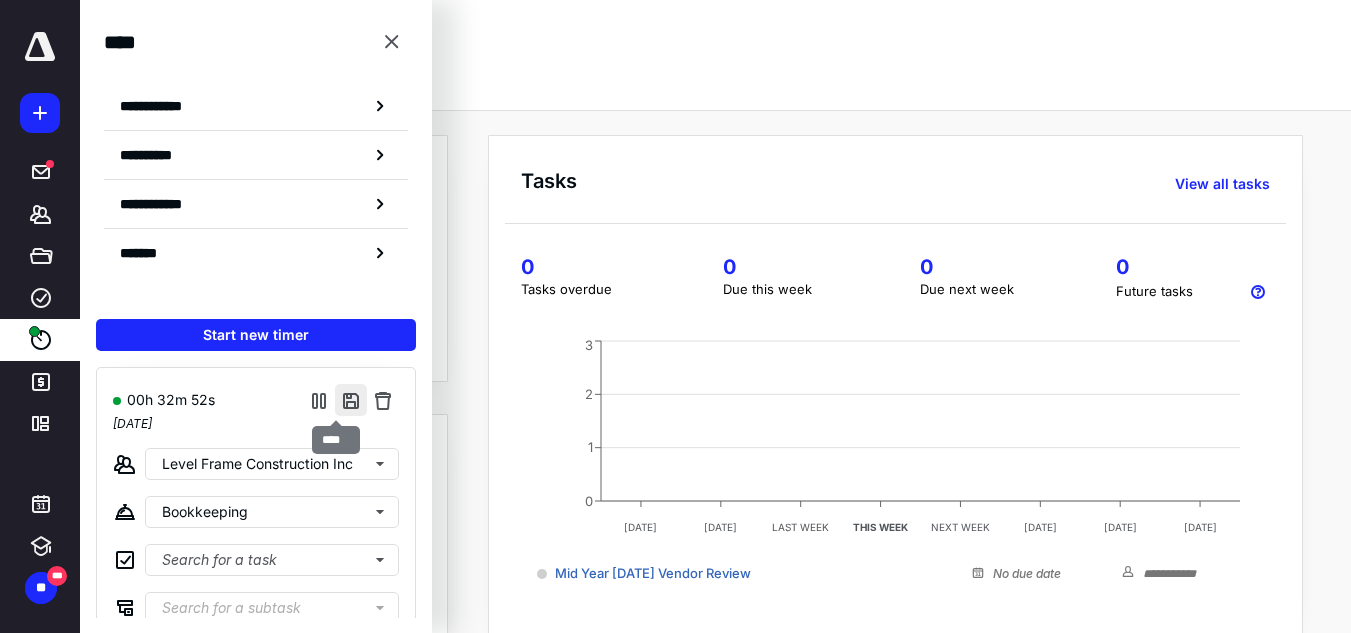 click at bounding box center [351, 400] 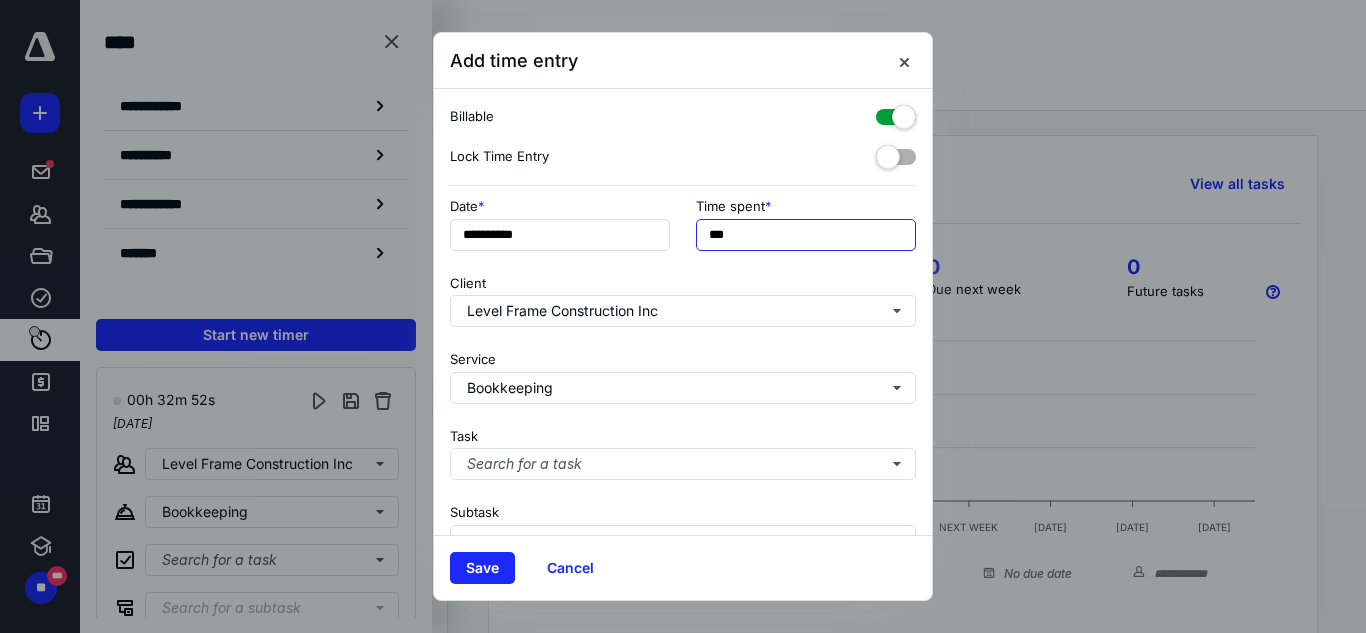 drag, startPoint x: 792, startPoint y: 231, endPoint x: 557, endPoint y: 210, distance: 235.93643 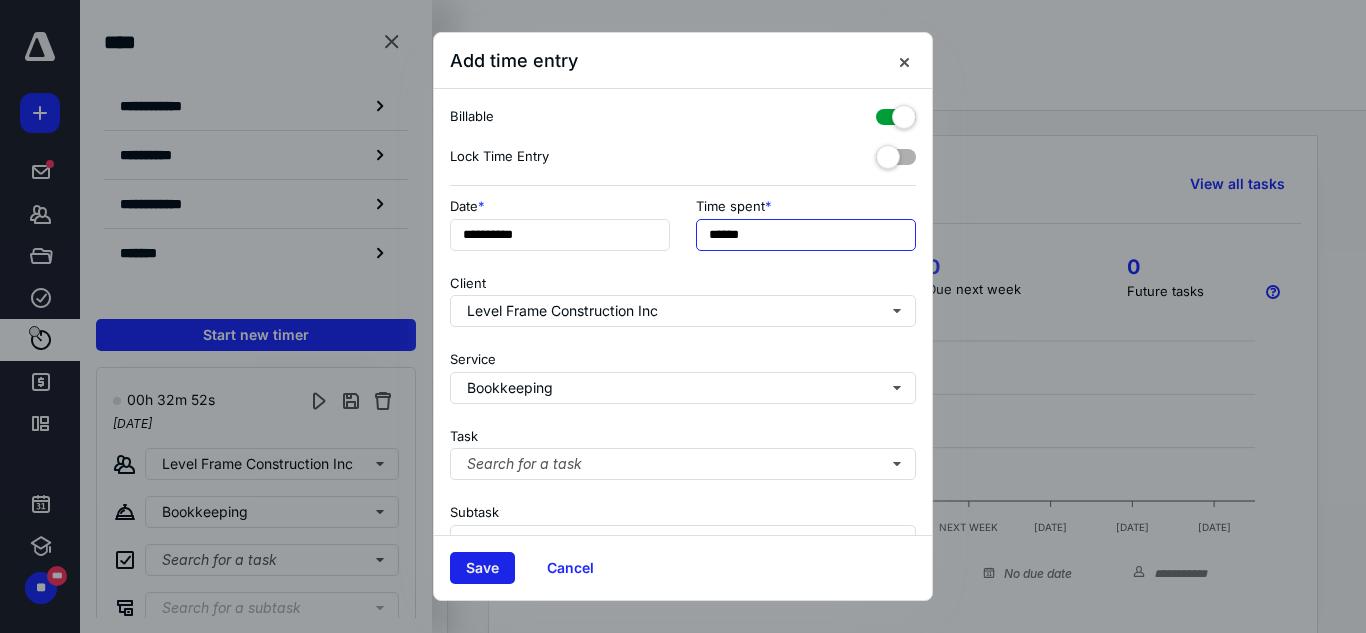 type on "******" 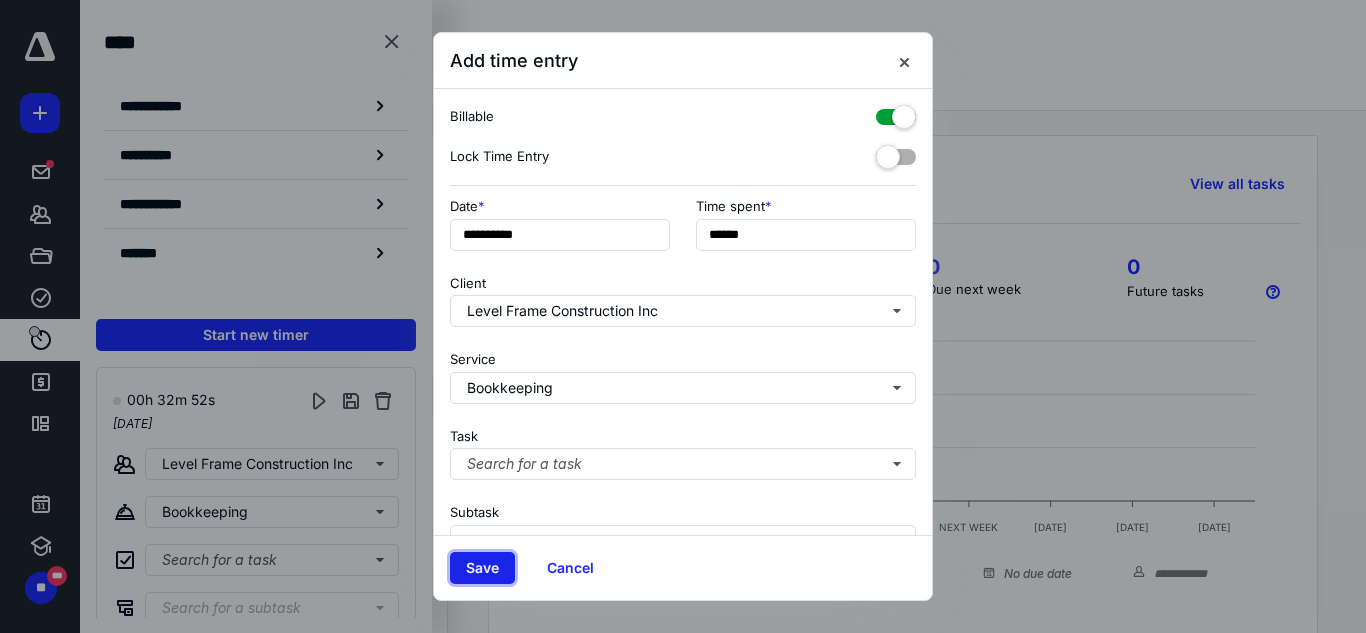 click on "Save" at bounding box center (482, 568) 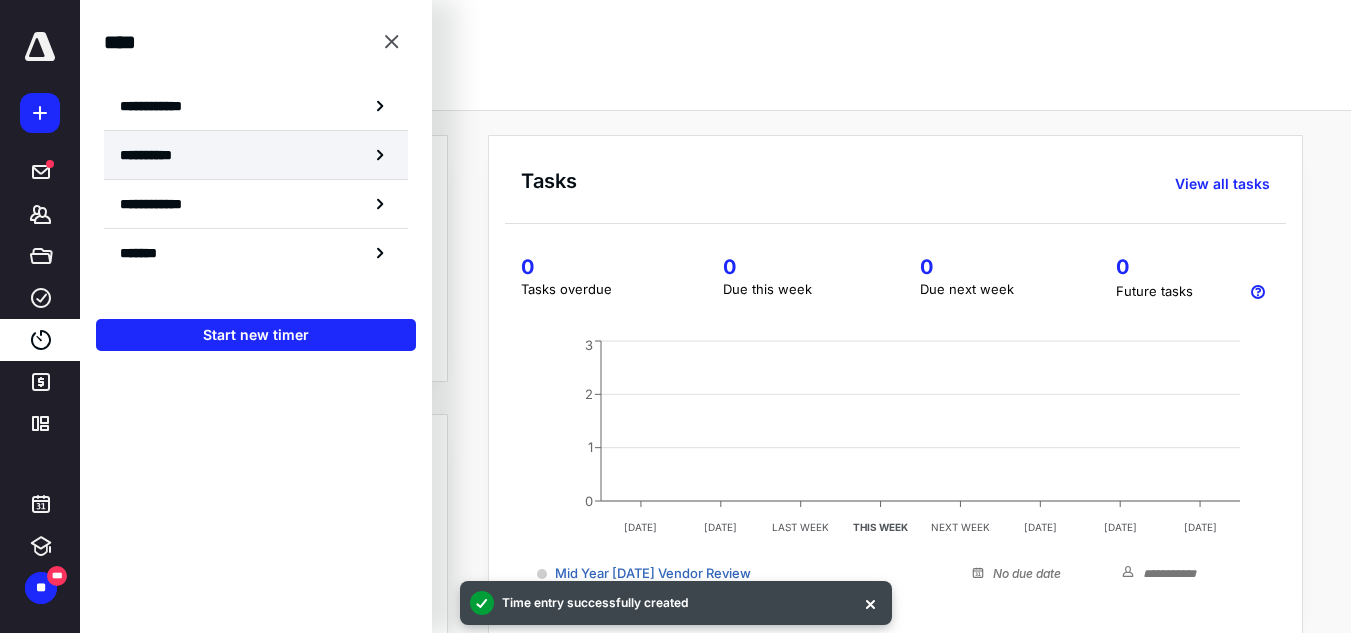 click on "**********" at bounding box center [256, 155] 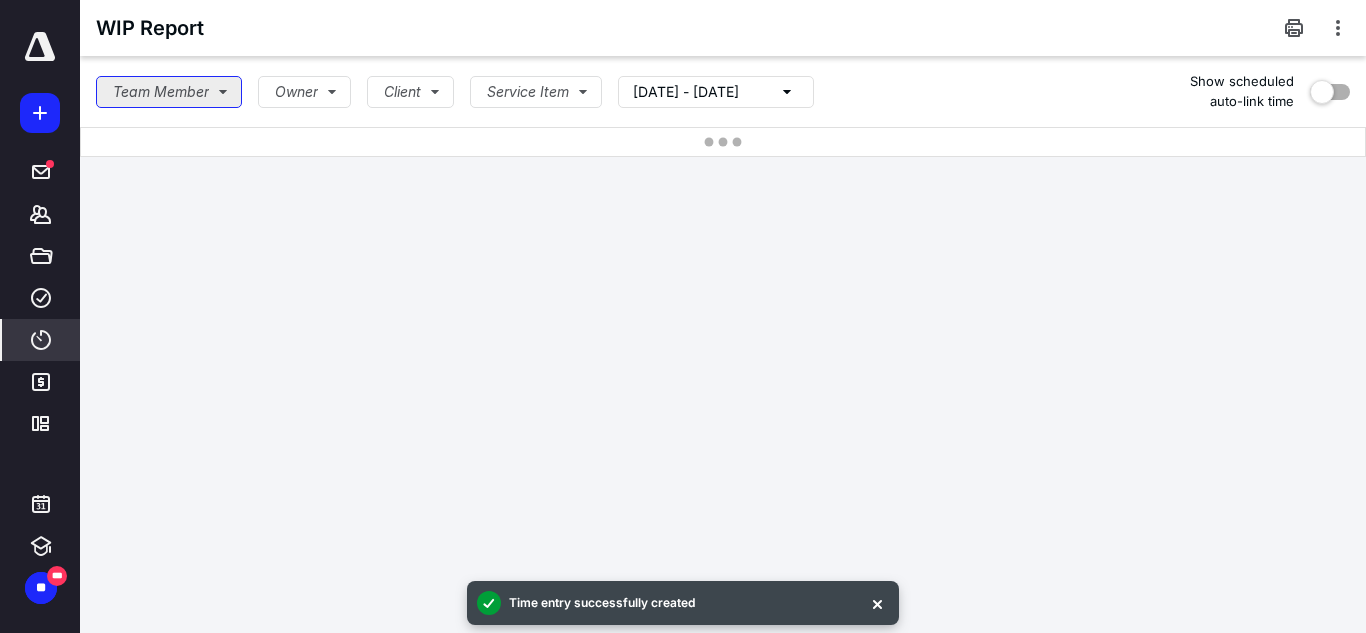 click on "Team Member" at bounding box center [169, 92] 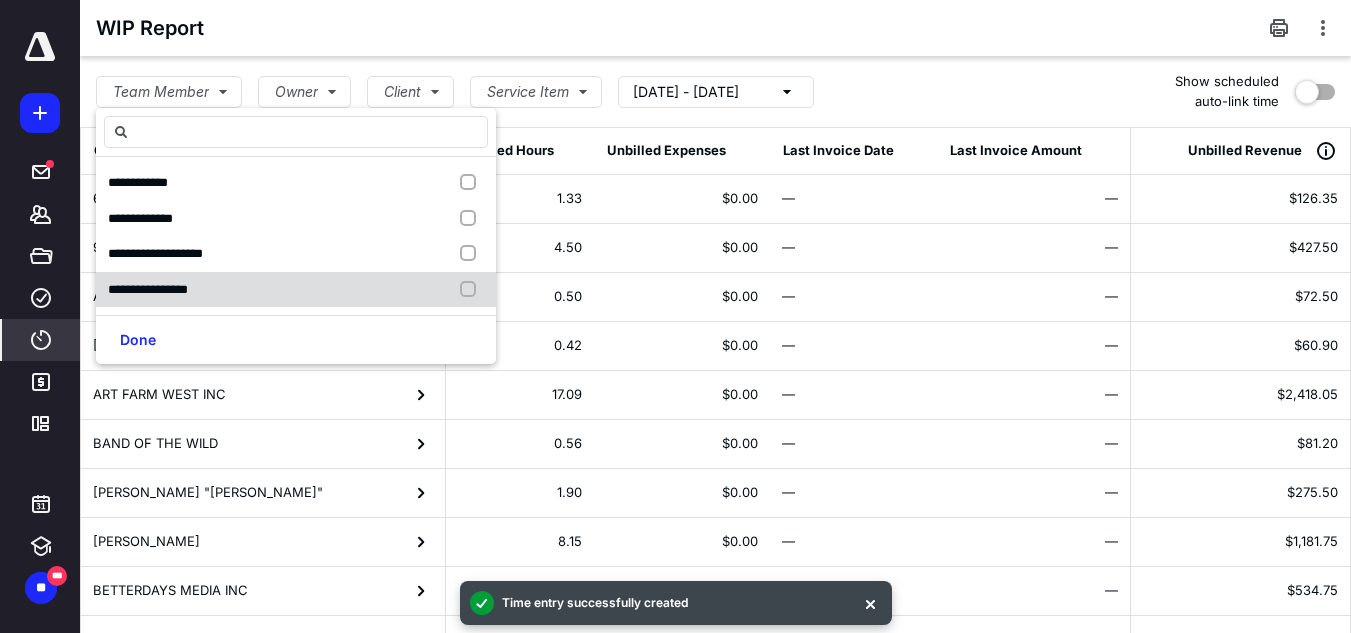 click on "**********" at bounding box center (148, 289) 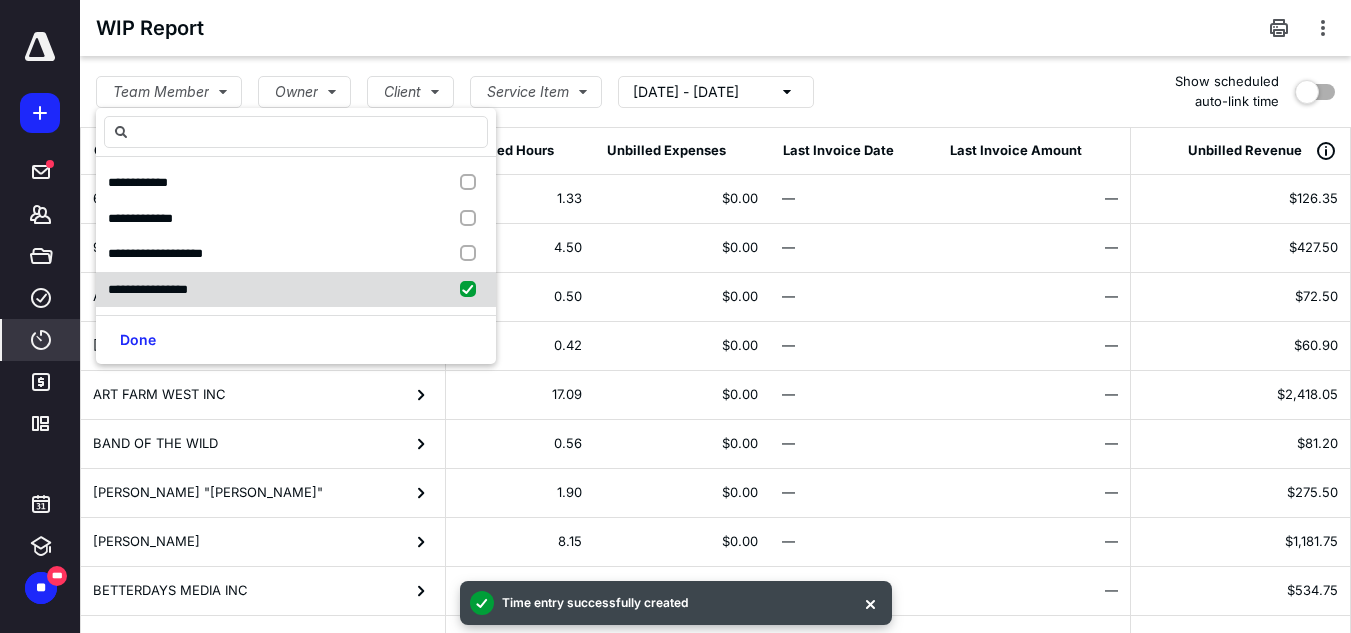 checkbox on "true" 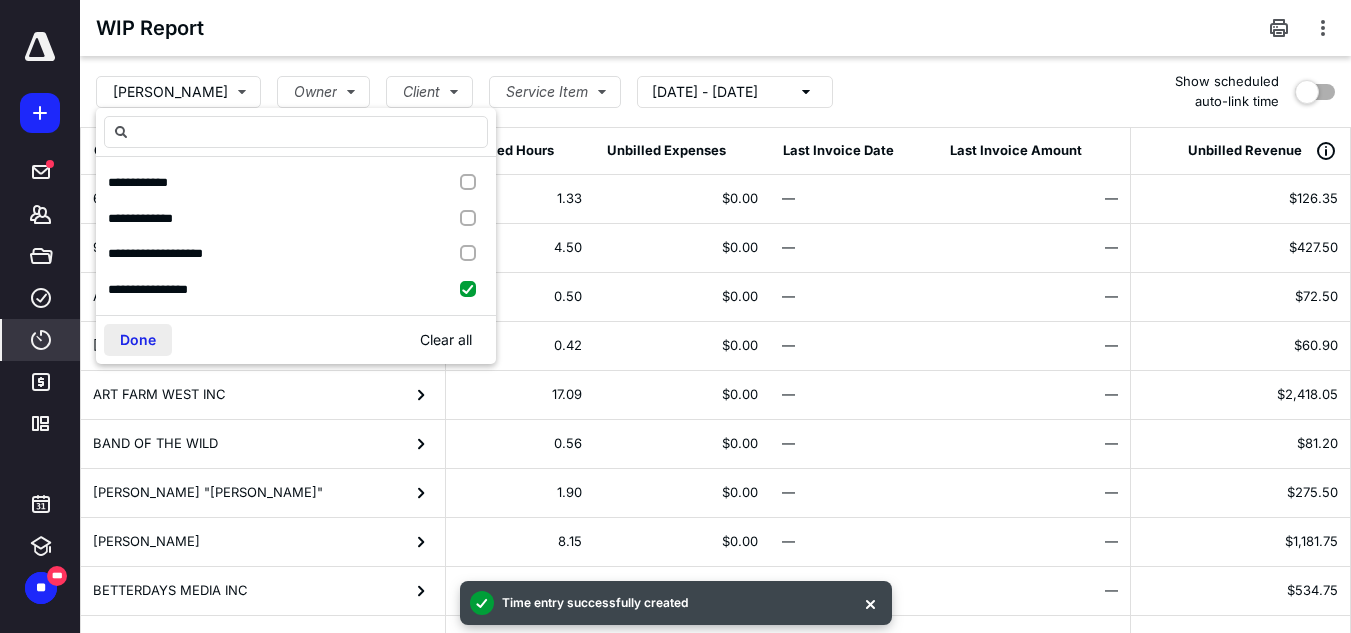 click on "Done" at bounding box center [138, 340] 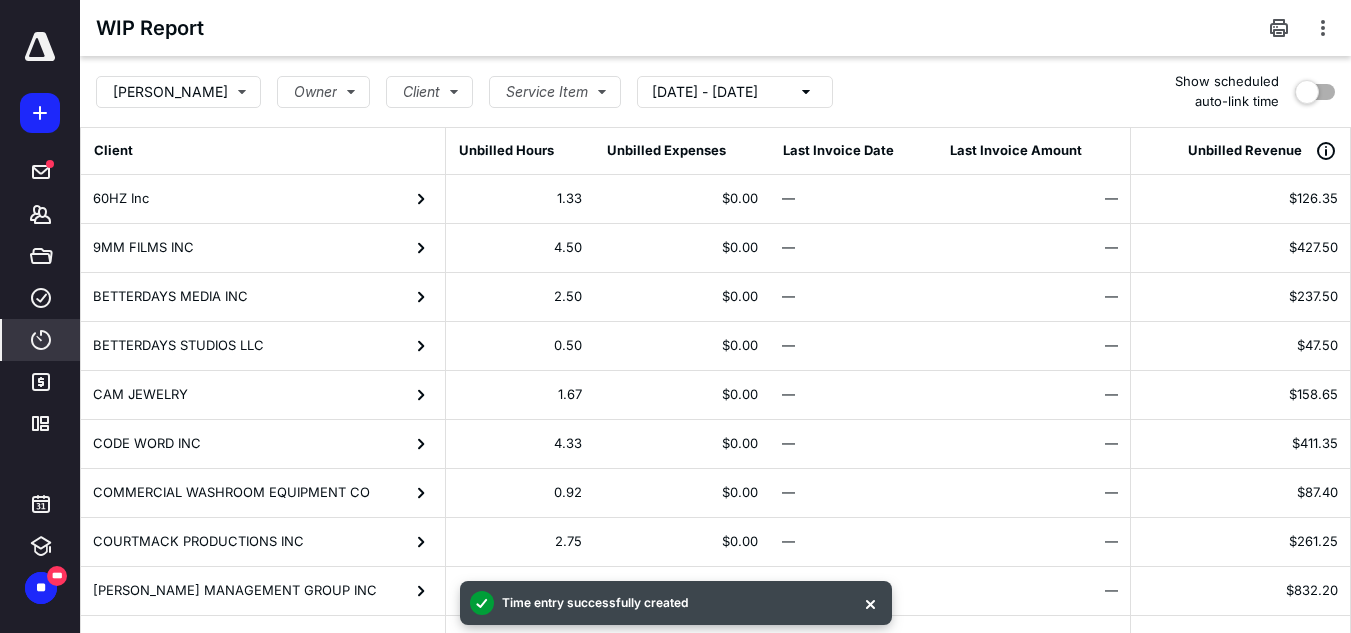 click on "[DATE] - [DATE]" at bounding box center [705, 92] 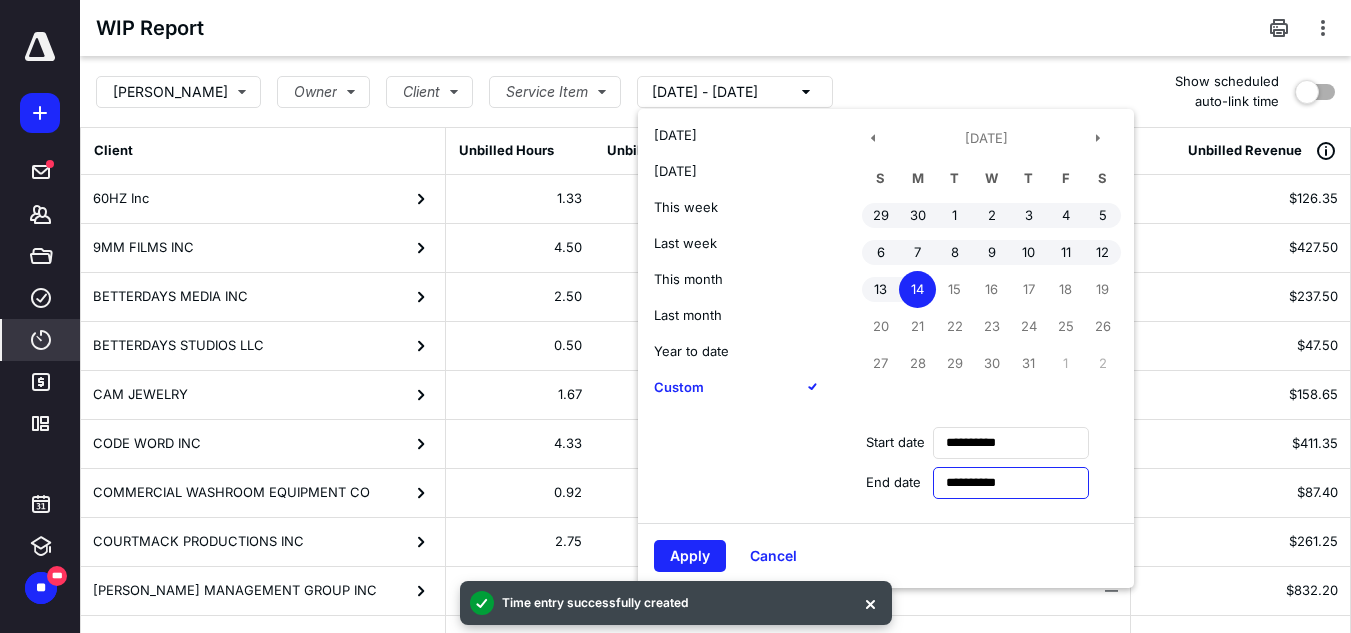 drag, startPoint x: 1010, startPoint y: 482, endPoint x: 967, endPoint y: 488, distance: 43.416588 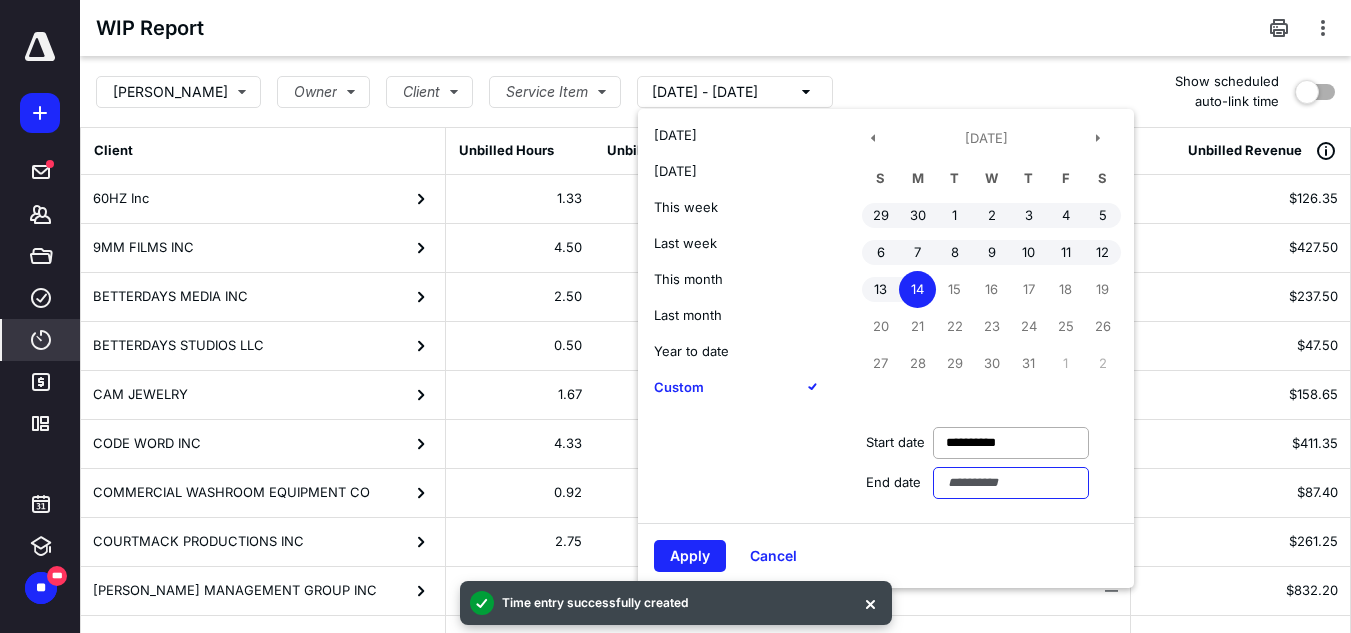 type 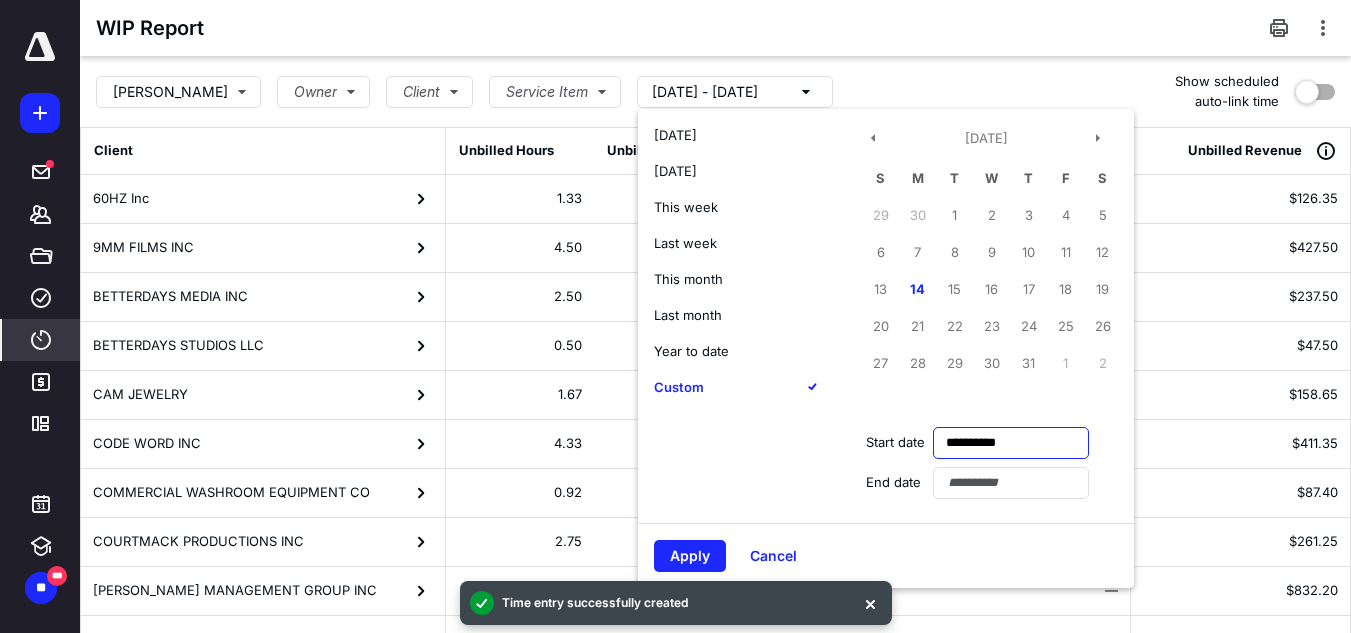 drag, startPoint x: 1029, startPoint y: 446, endPoint x: 861, endPoint y: 445, distance: 168.00298 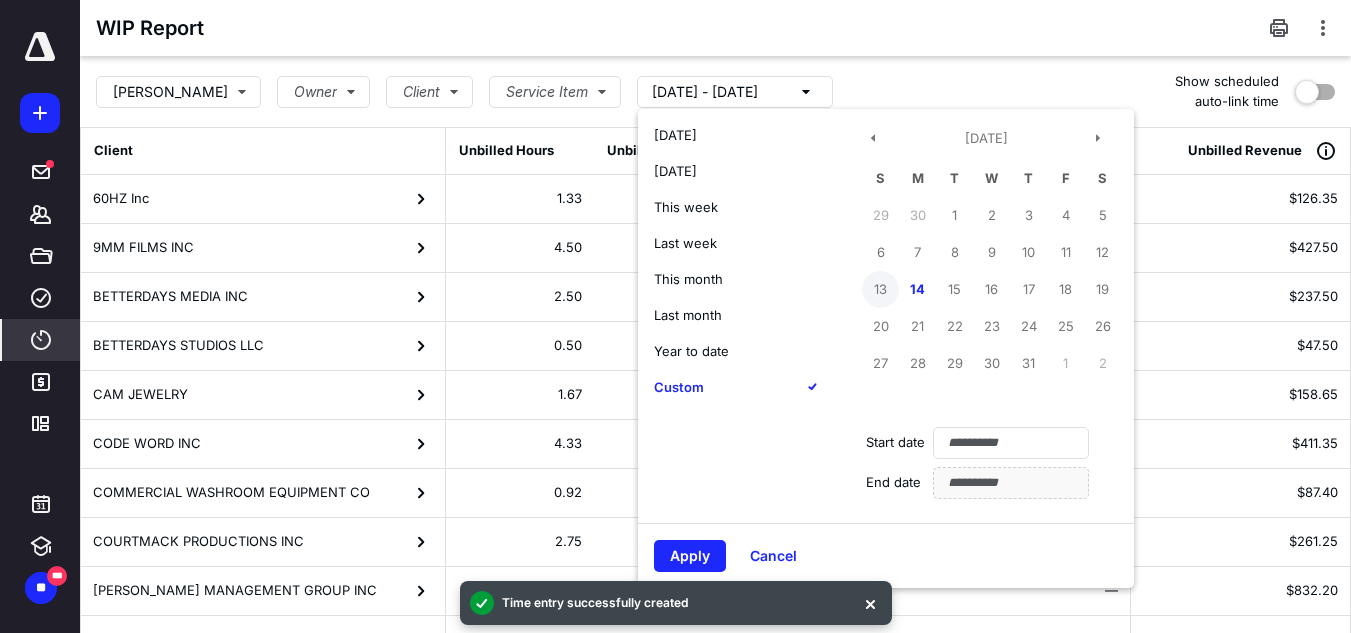 click on "13" at bounding box center (880, 289) 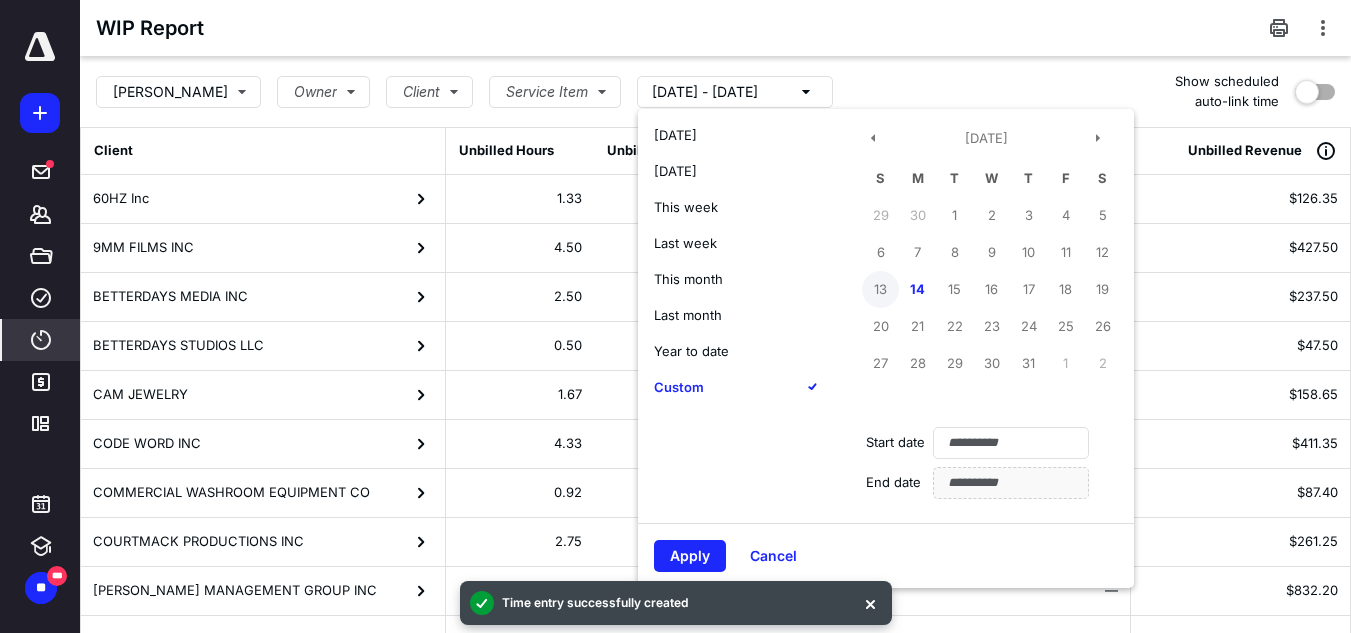 type on "**********" 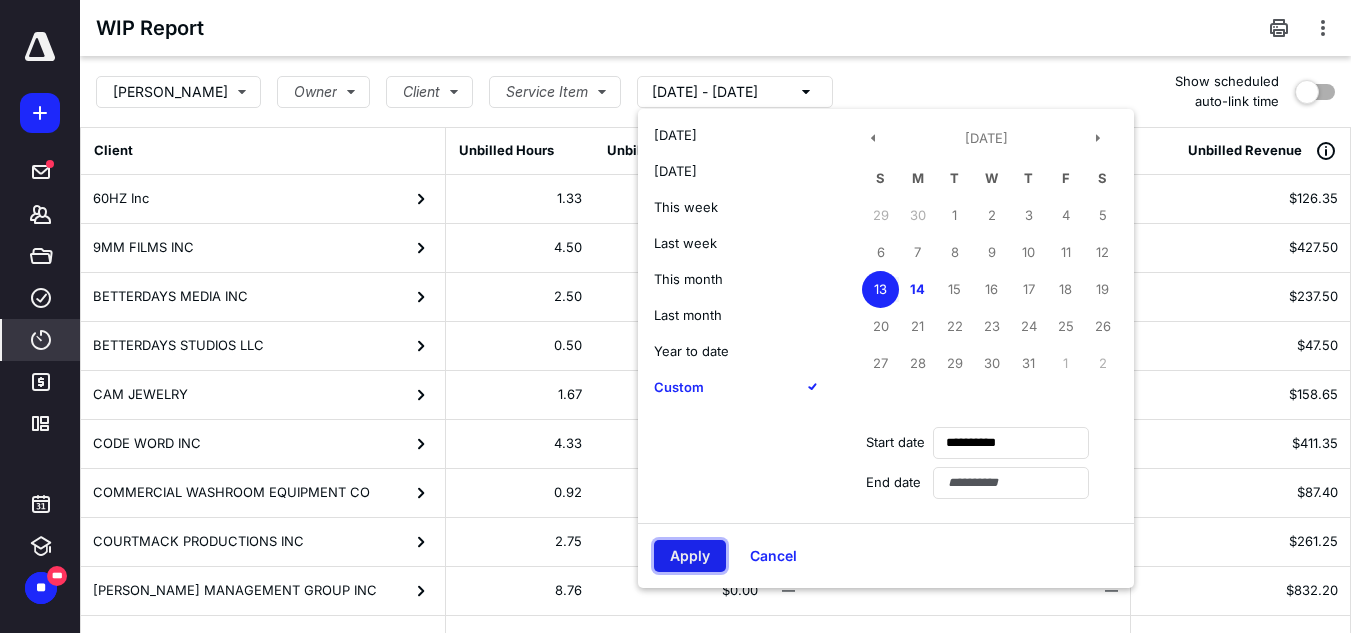 click on "Apply" at bounding box center [690, 556] 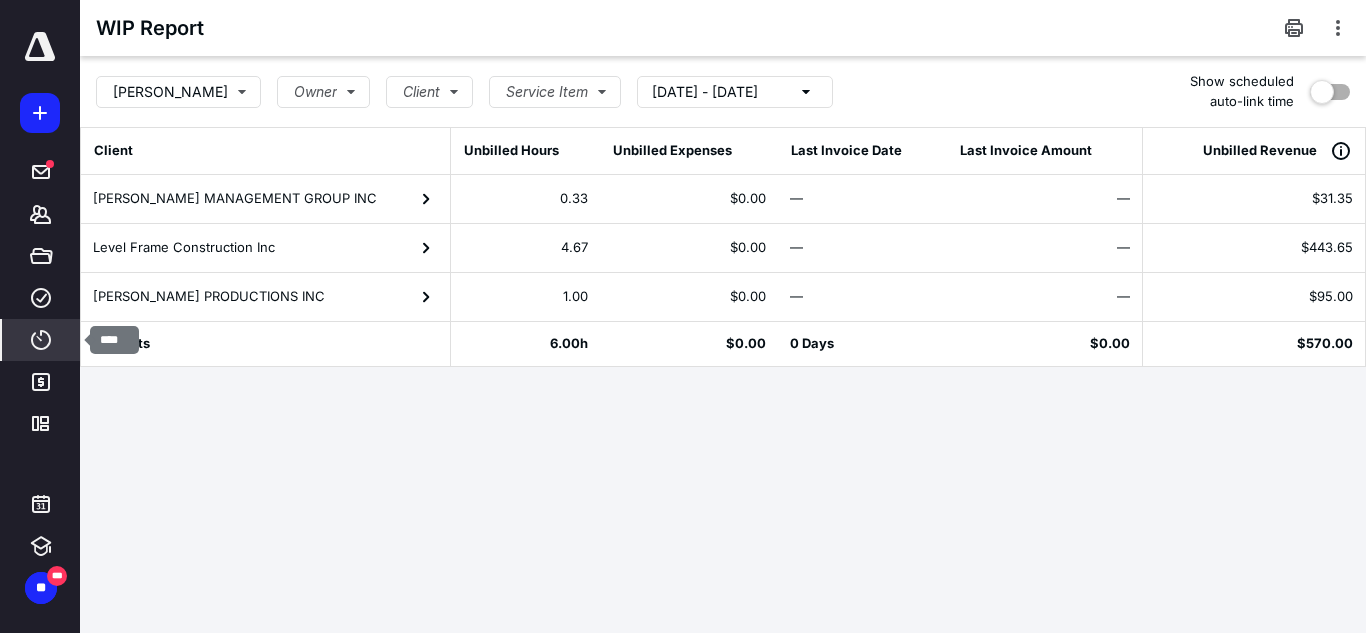 drag, startPoint x: 49, startPoint y: 338, endPoint x: 81, endPoint y: 335, distance: 32.140316 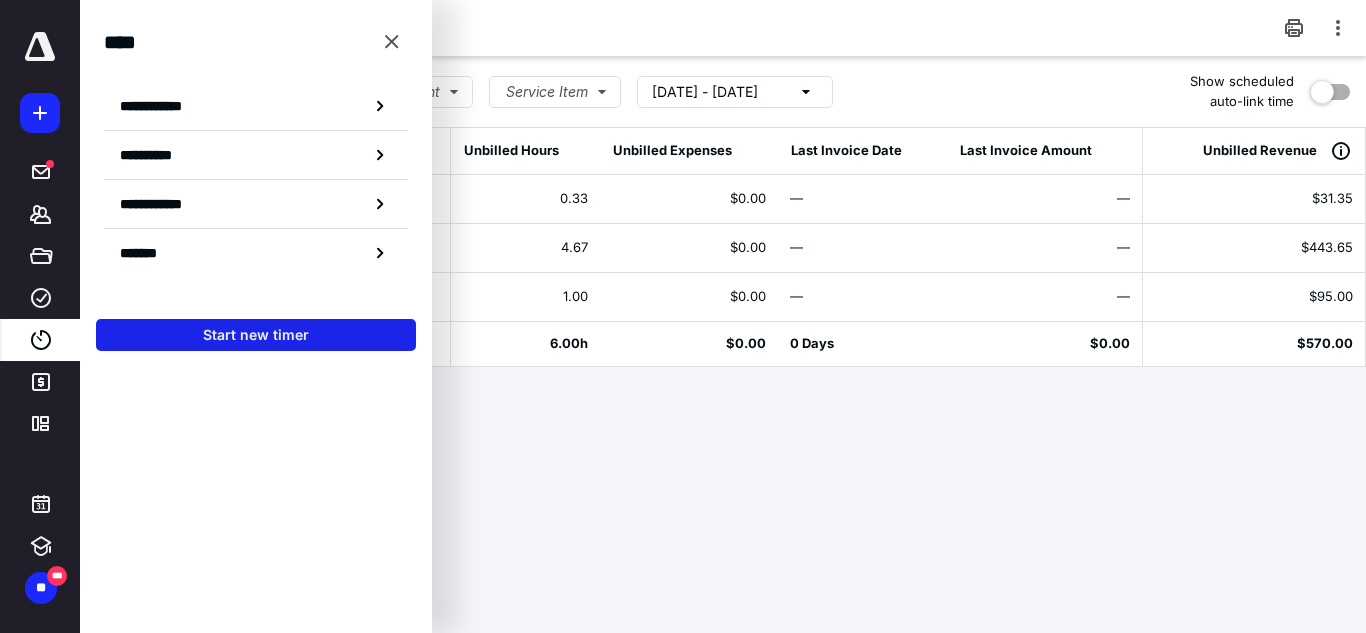 click on "Start new timer" at bounding box center [256, 335] 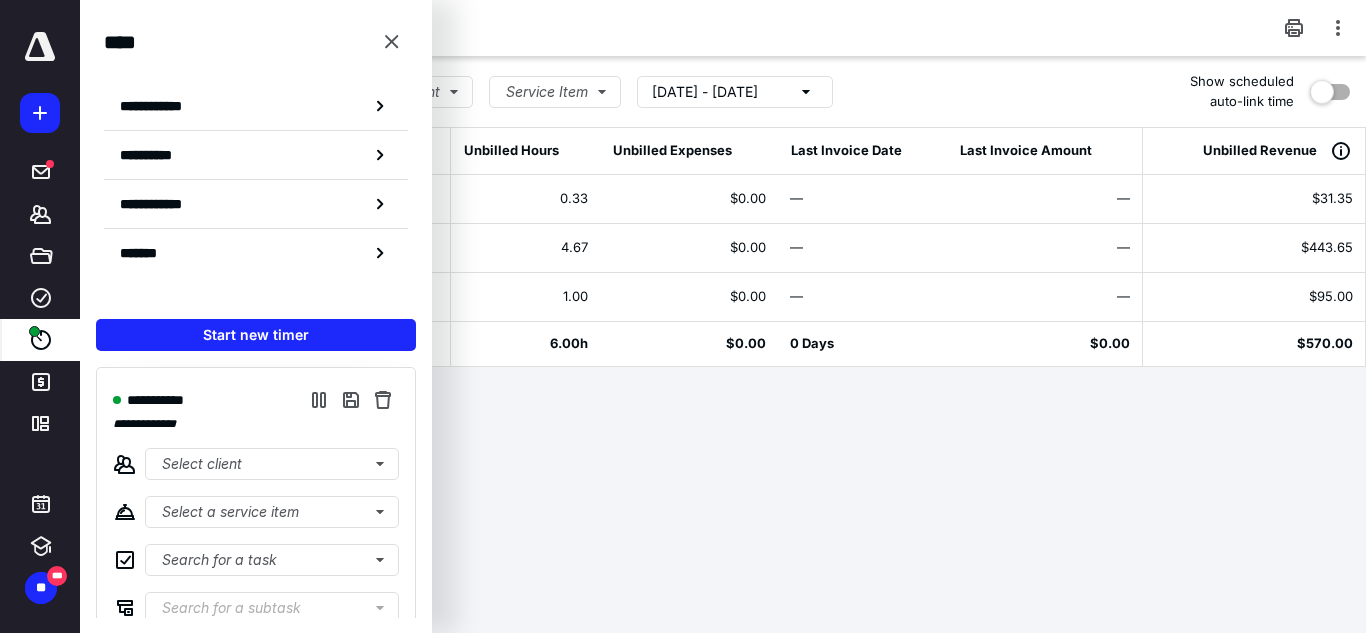 click on "**********" at bounding box center (256, 528) 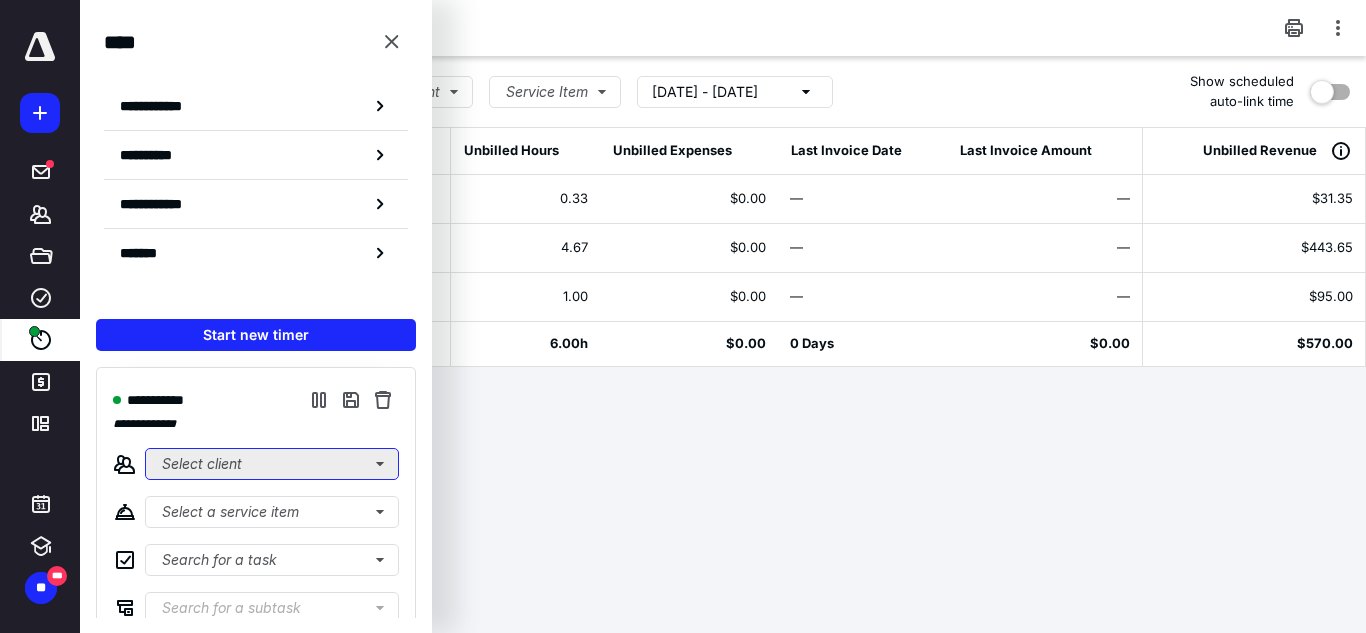 click on "Select client" at bounding box center (272, 464) 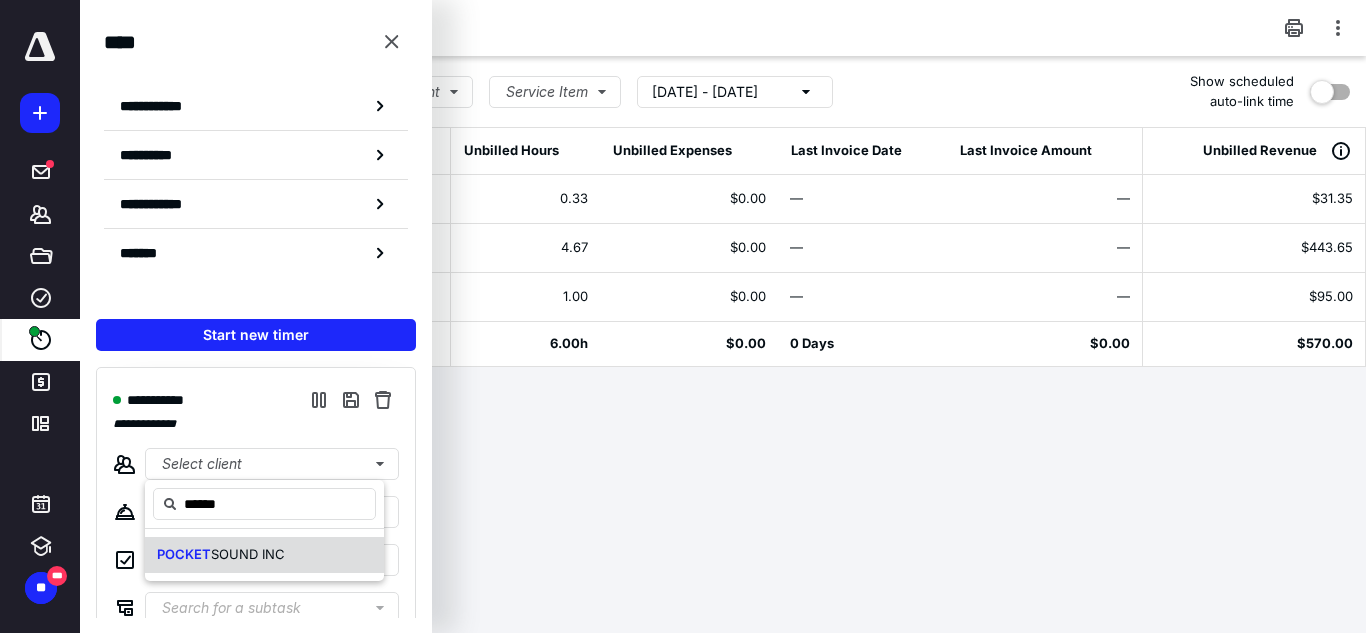 click on "POCKET  SOUND INC" at bounding box center [264, 555] 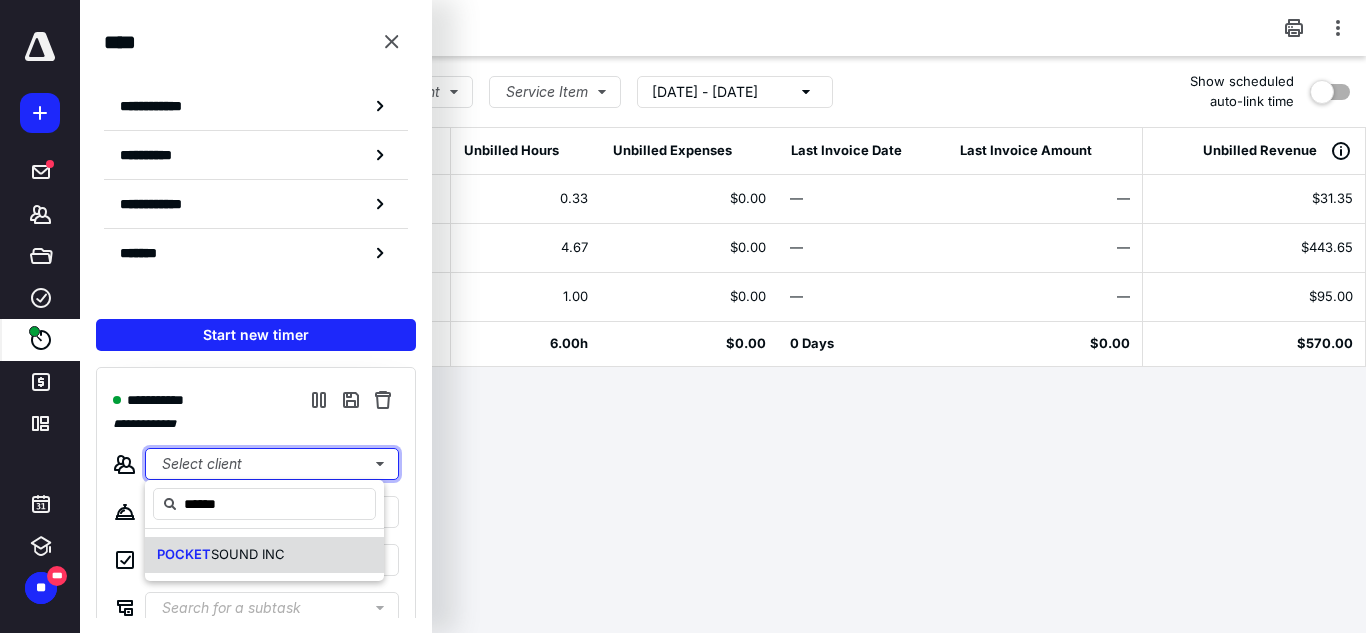 type 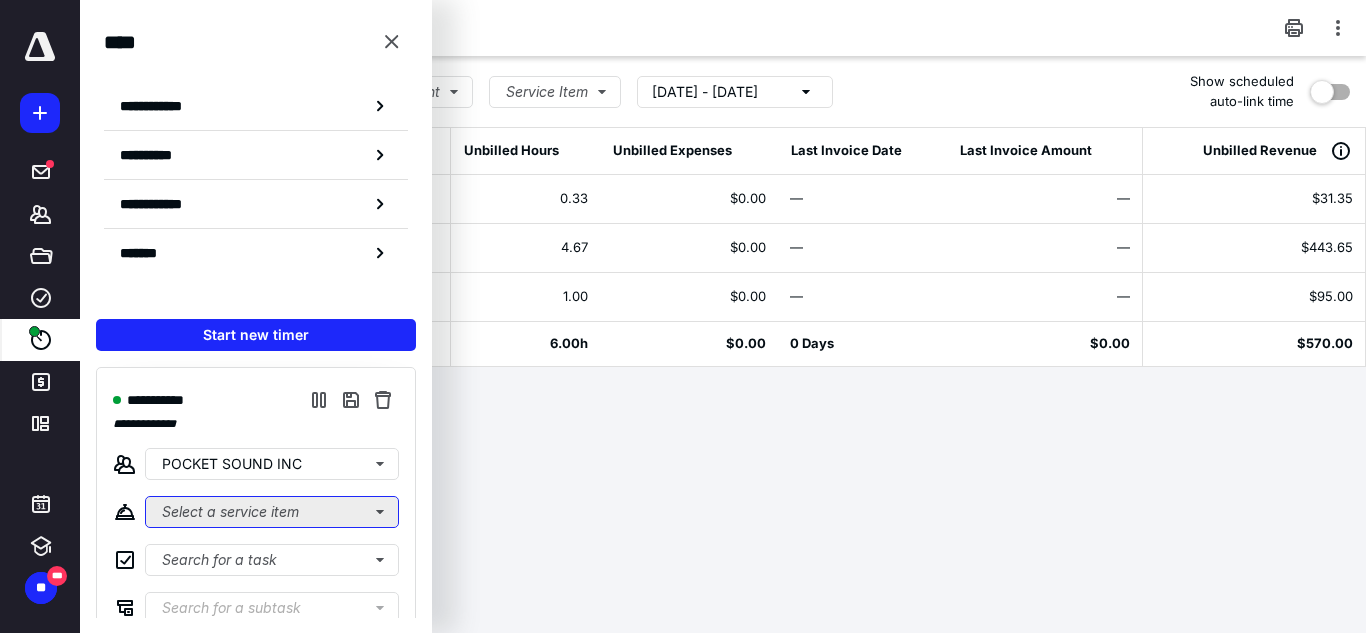 click on "Select a service item" at bounding box center [272, 512] 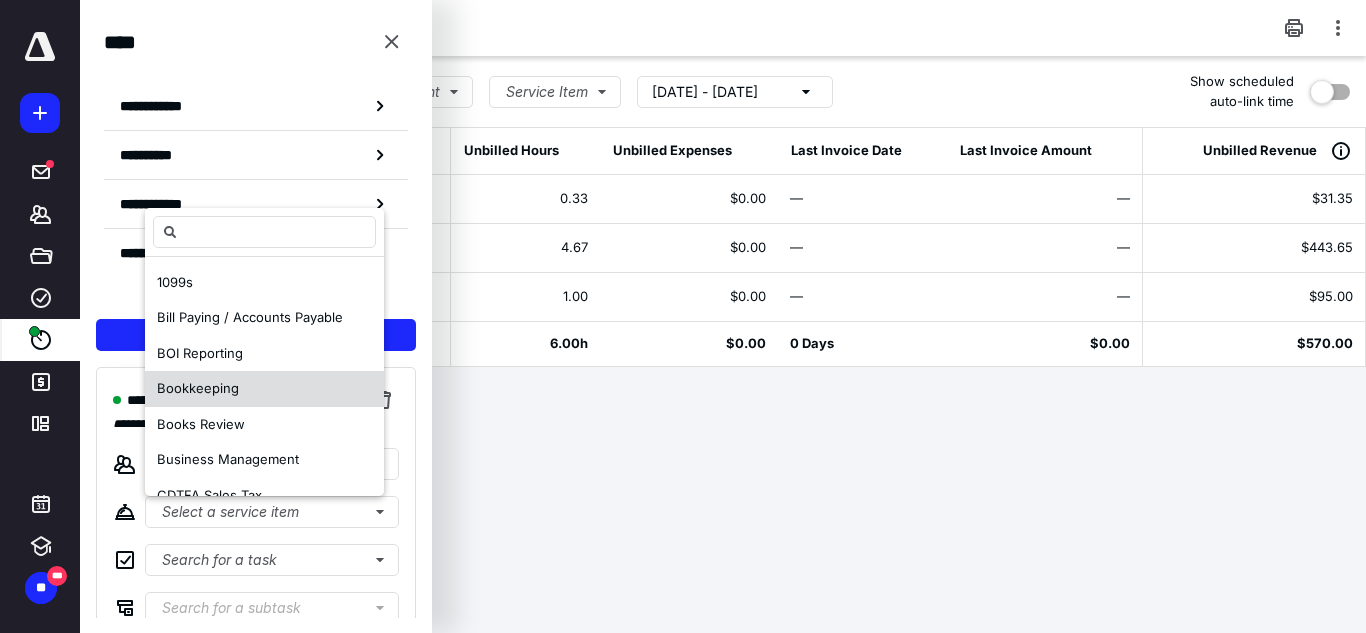 click on "Bookkeeping" at bounding box center [198, 388] 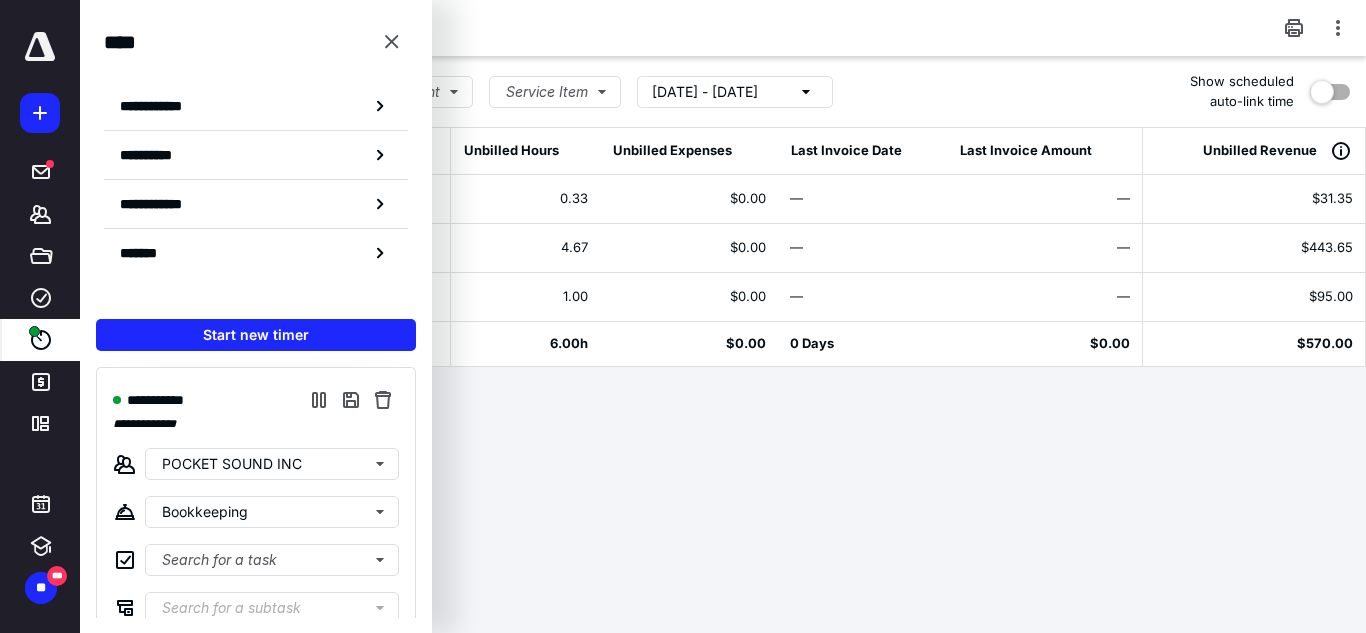 click on "**********" at bounding box center [683, 316] 